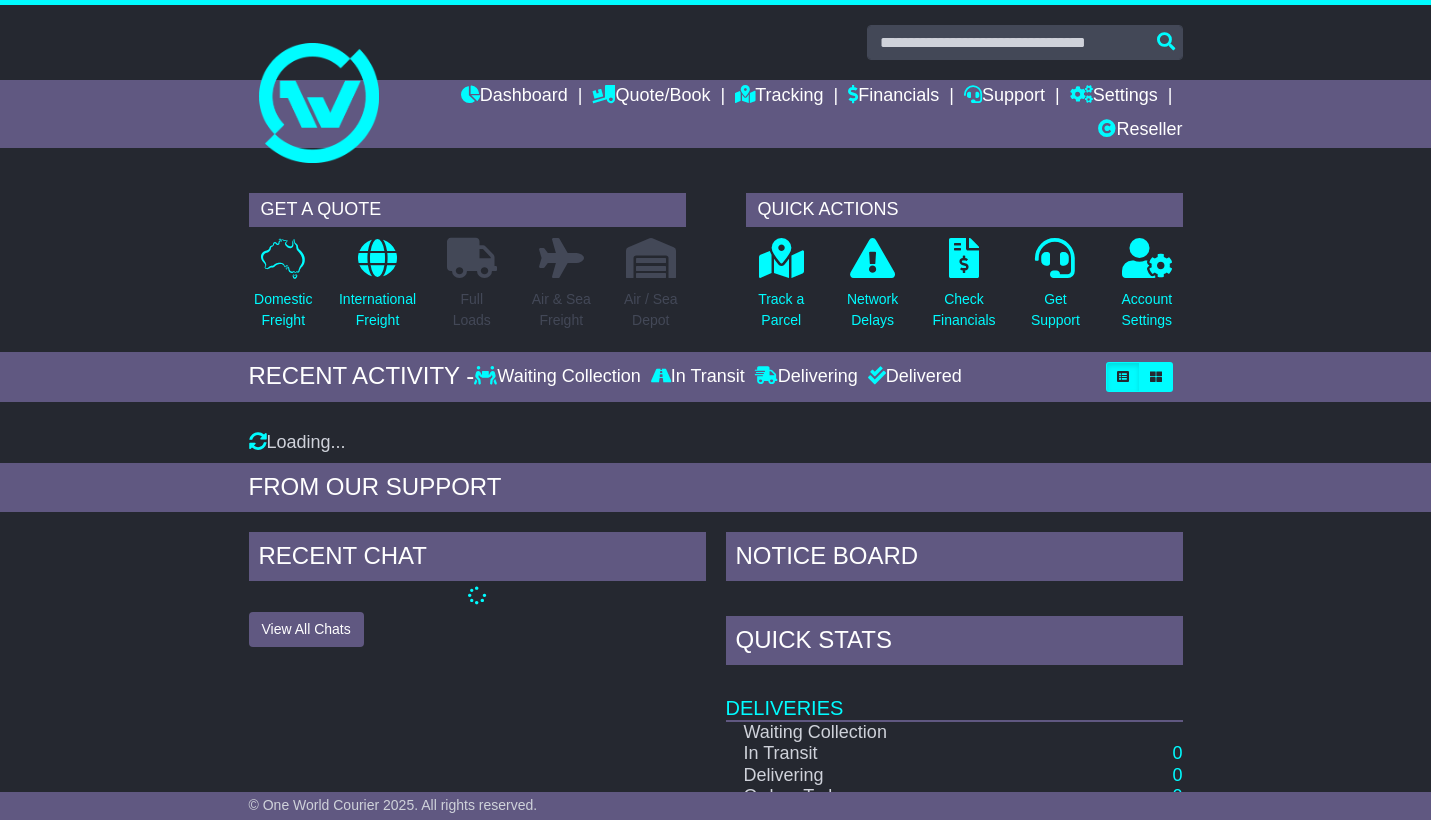 scroll, scrollTop: 0, scrollLeft: 0, axis: both 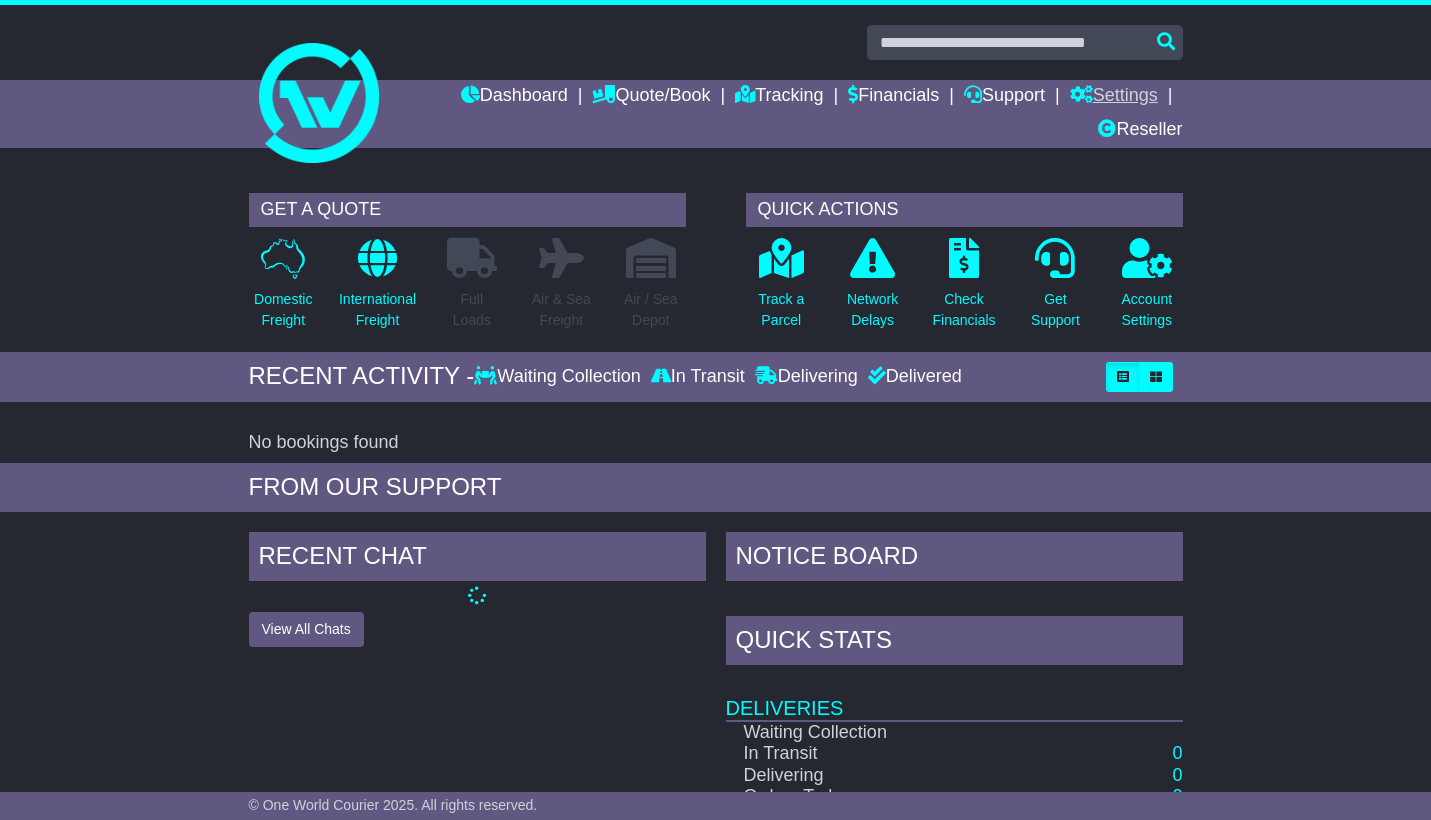 click on "Settings" at bounding box center (1114, 97) 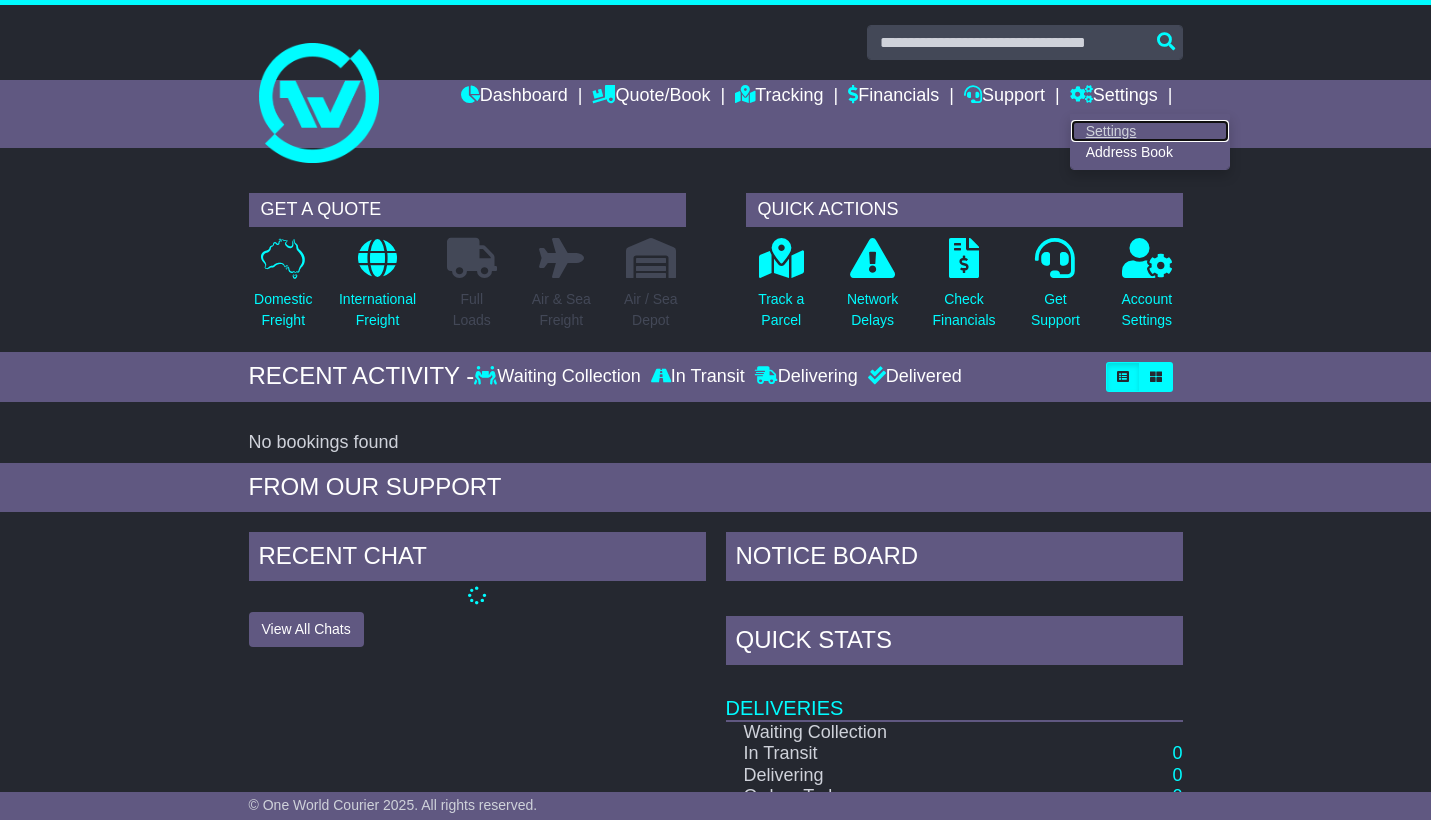 click on "Settings" at bounding box center (1150, 131) 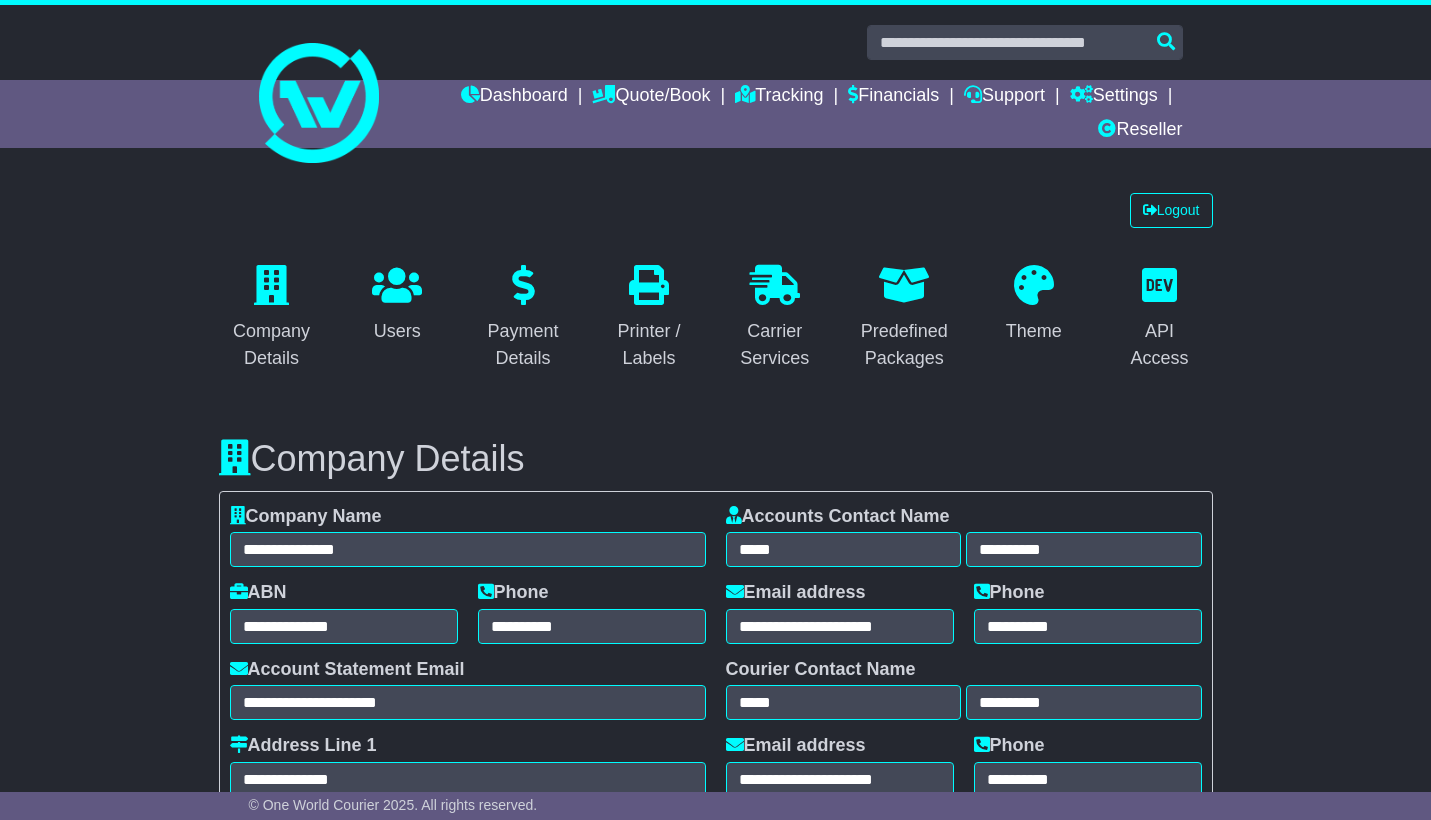 select on "**********" 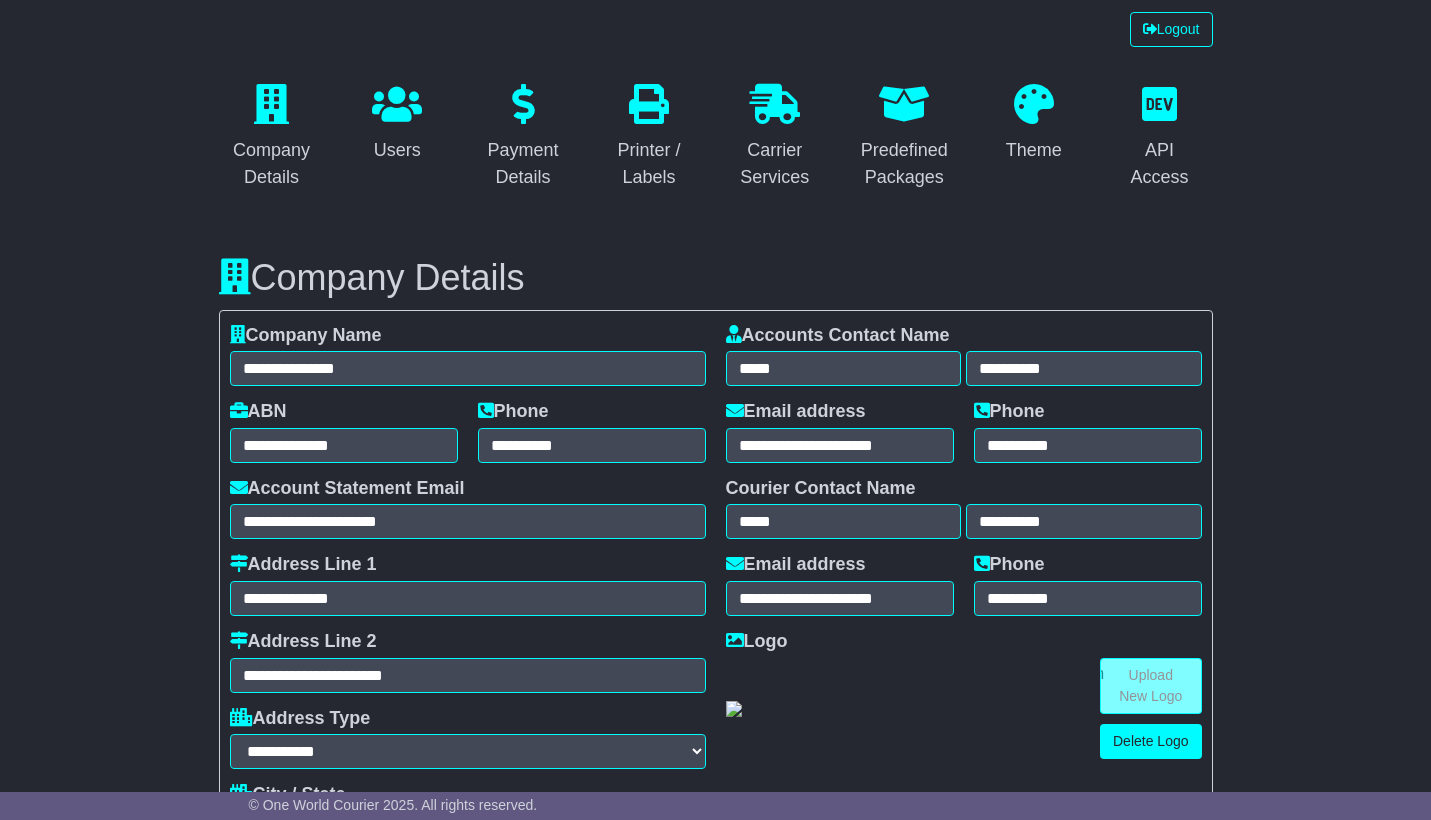 scroll, scrollTop: 184, scrollLeft: 0, axis: vertical 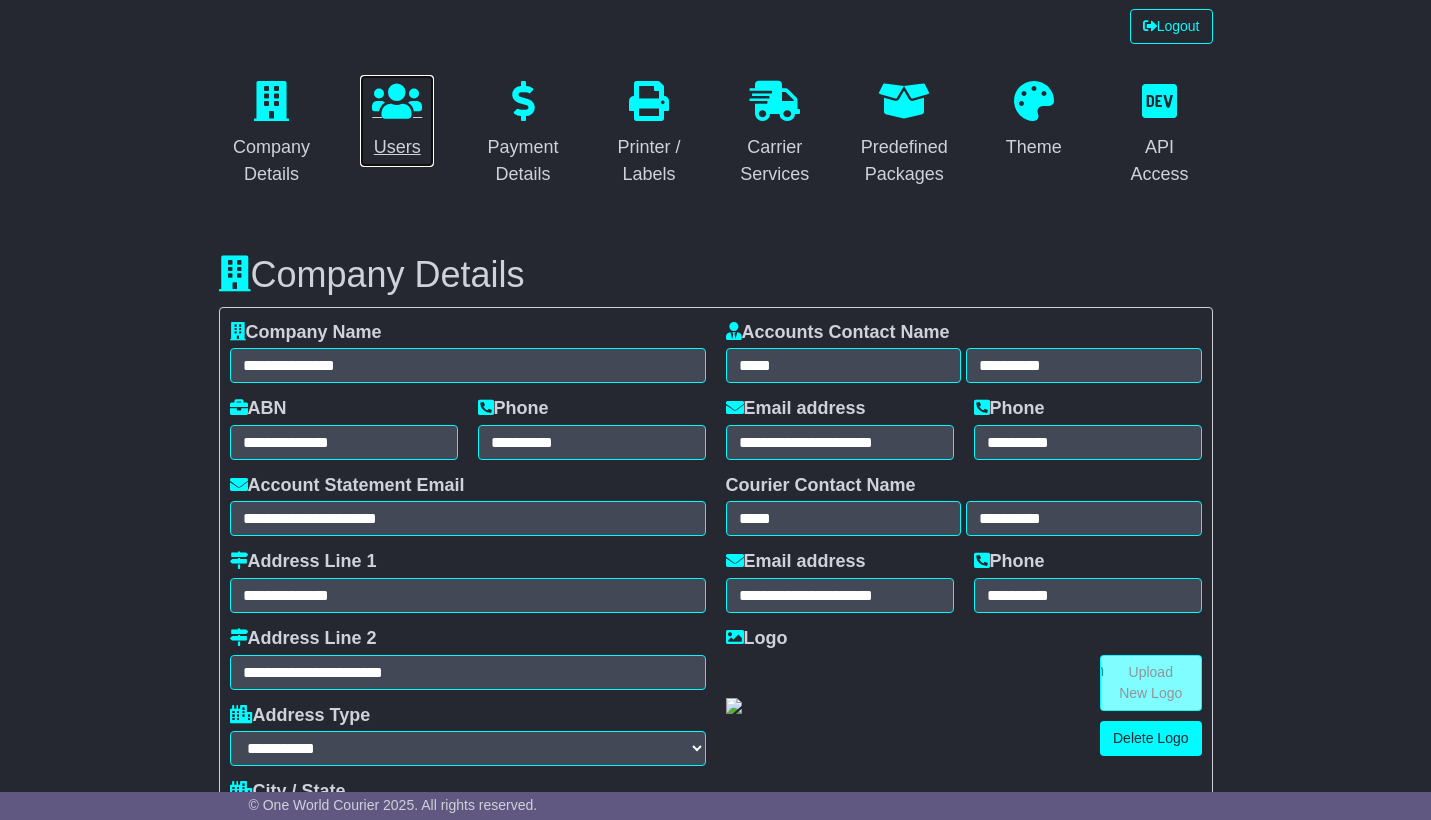 click on "Users" at bounding box center [397, 121] 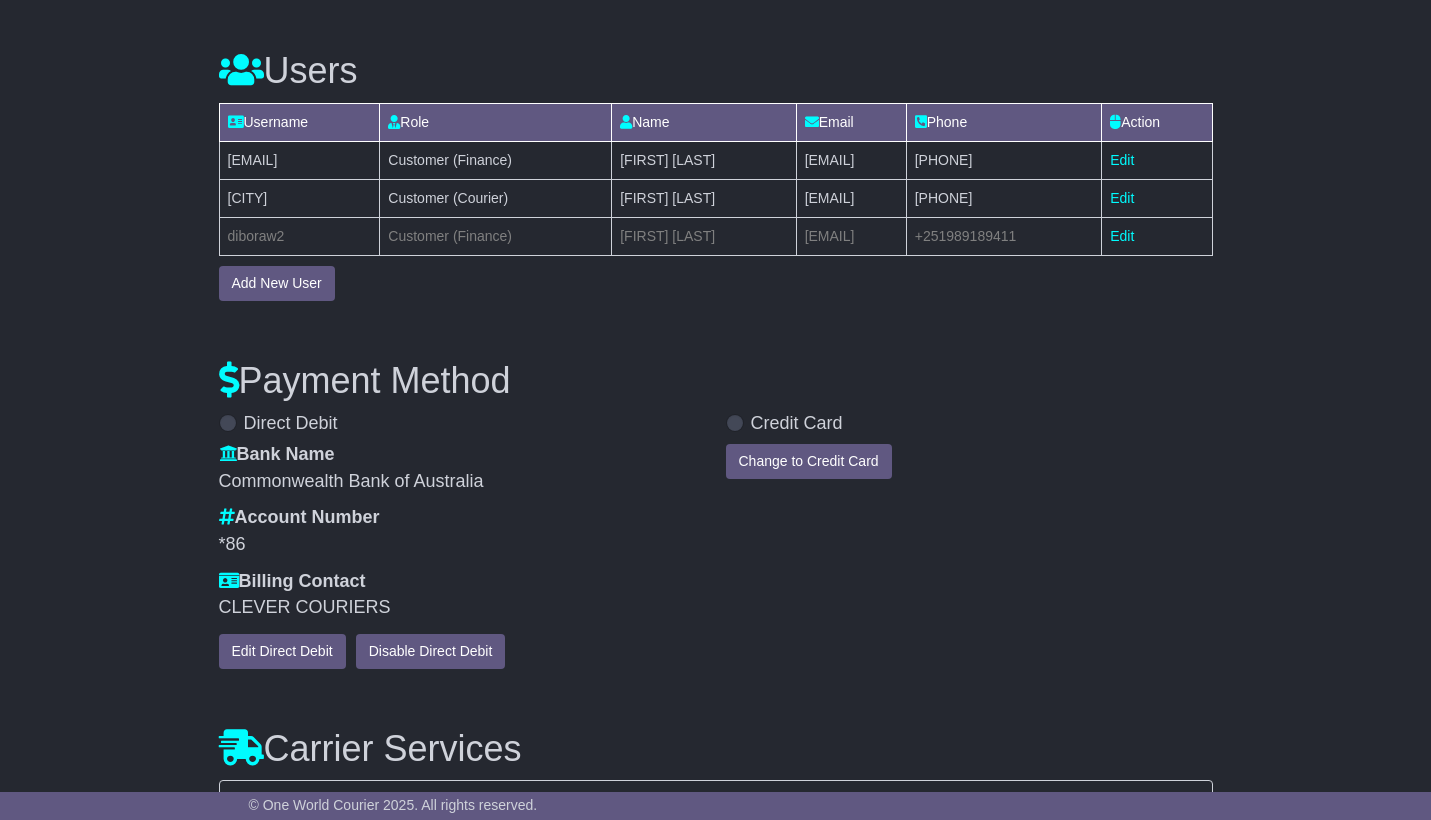scroll, scrollTop: 1703, scrollLeft: 0, axis: vertical 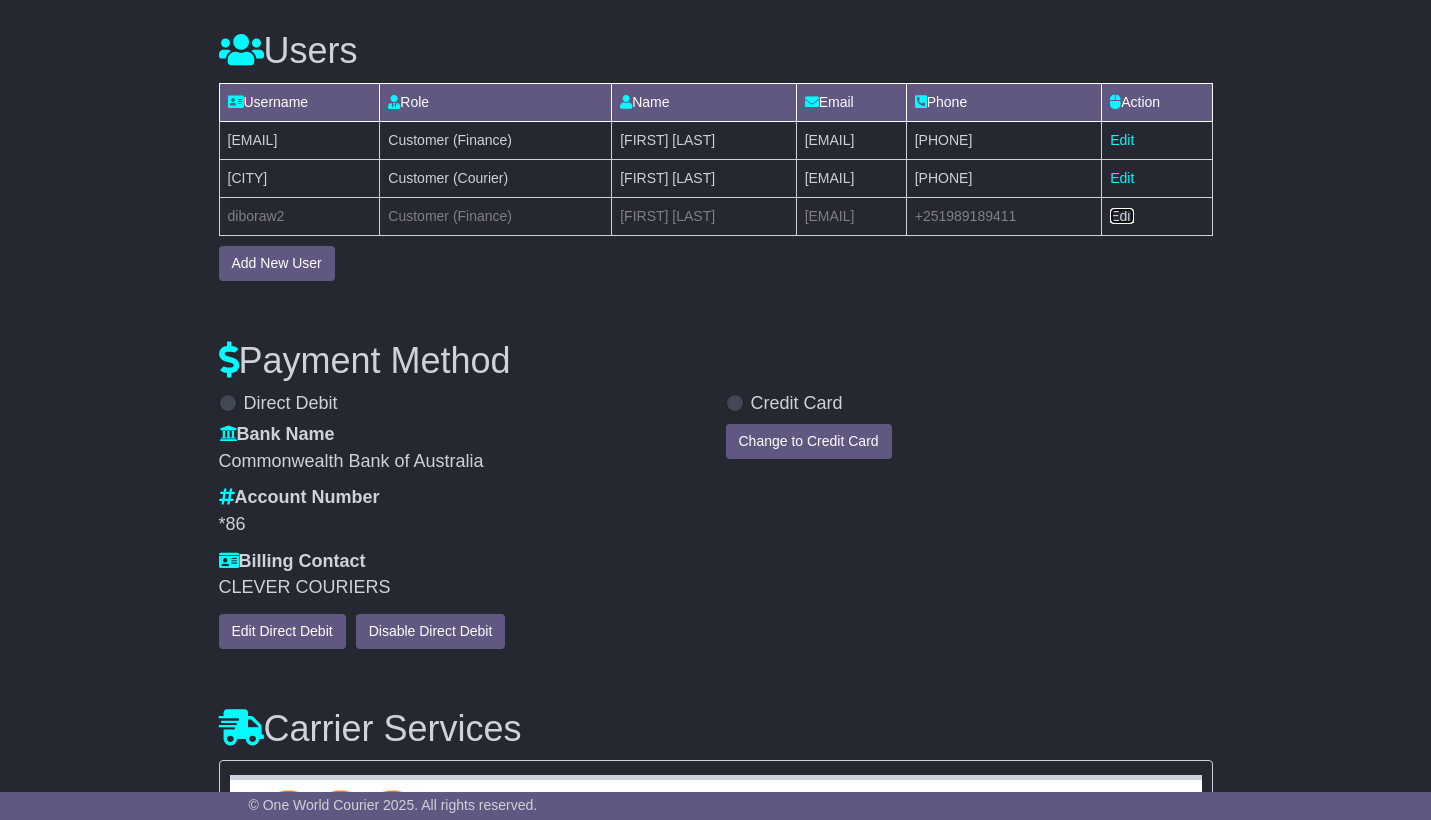 click on "Edit" at bounding box center (1122, 216) 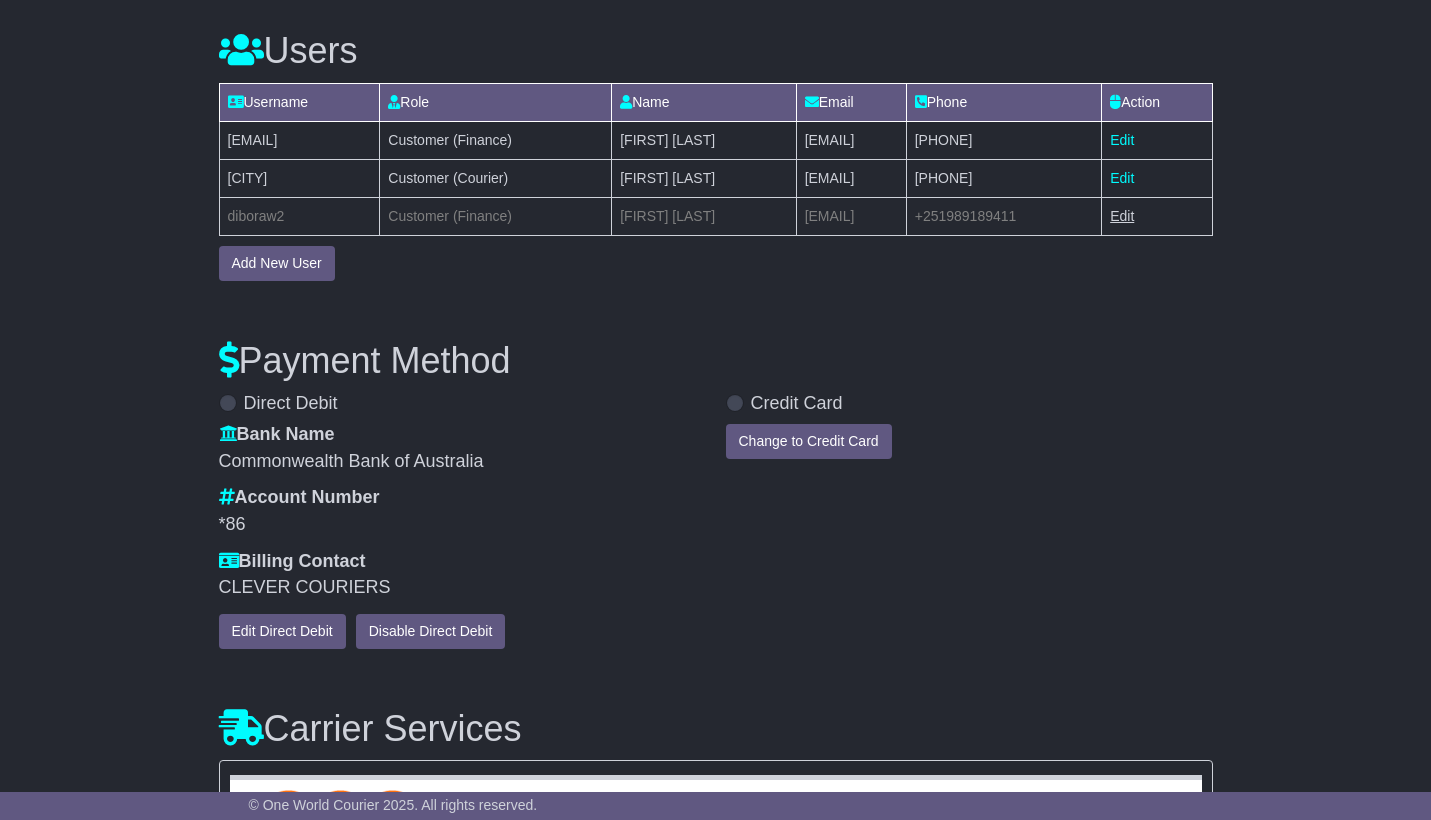 select on "**" 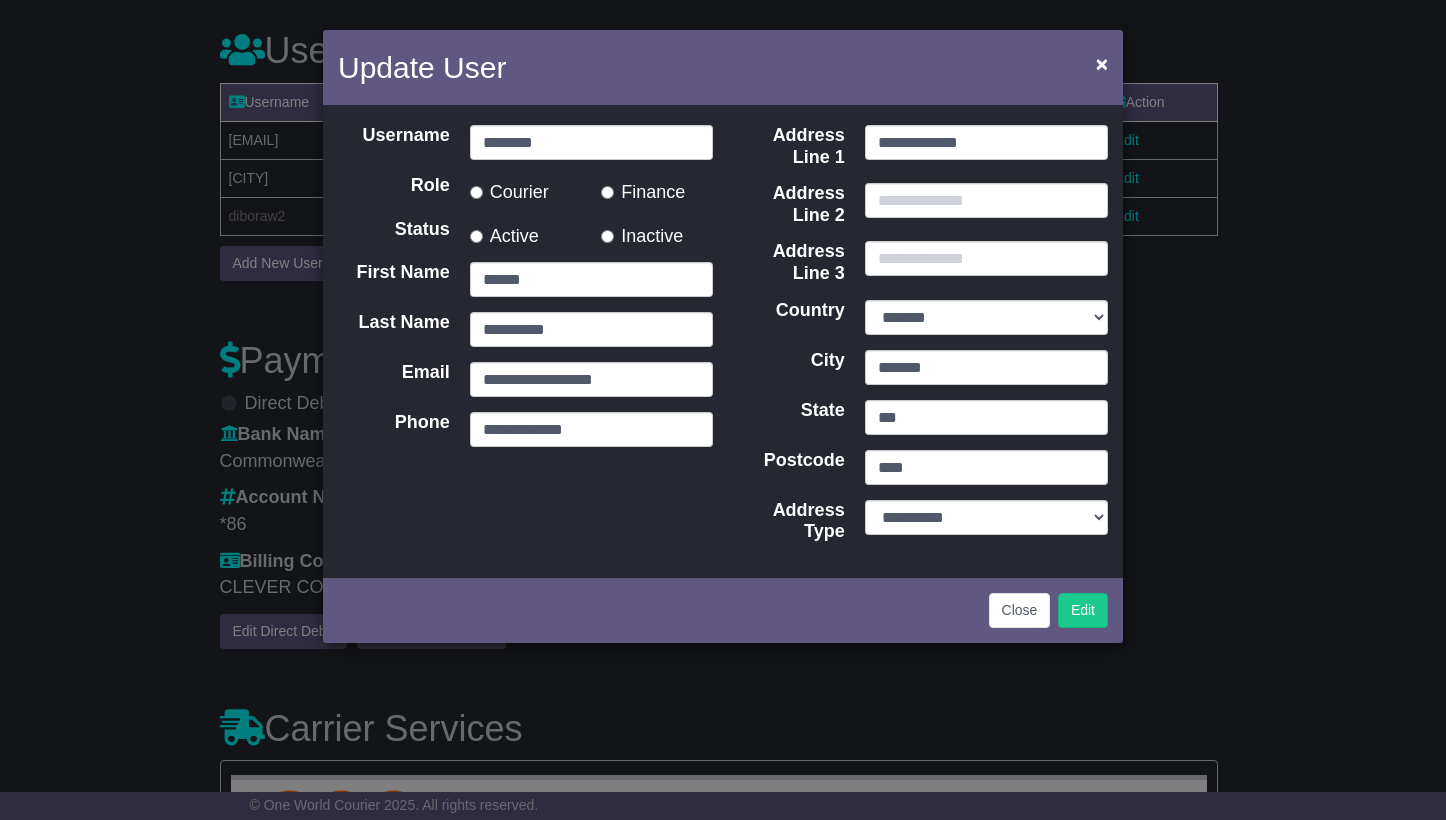 click on "Username
********
Role
Courier
Finance
Status
First Name ****** Last Name [EMAIL]" at bounding box center (525, 341) 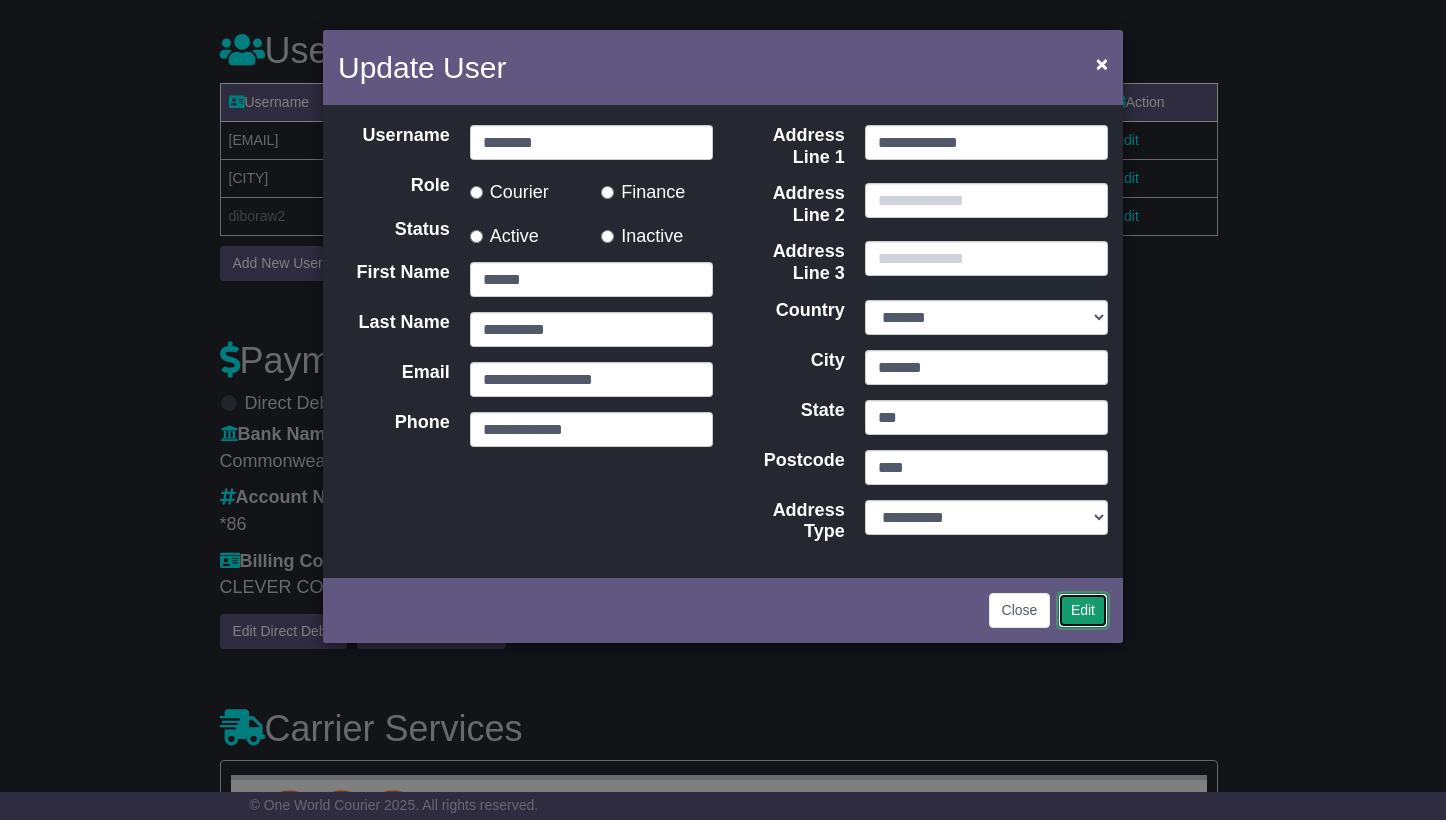 click on "Edit" at bounding box center (1083, 610) 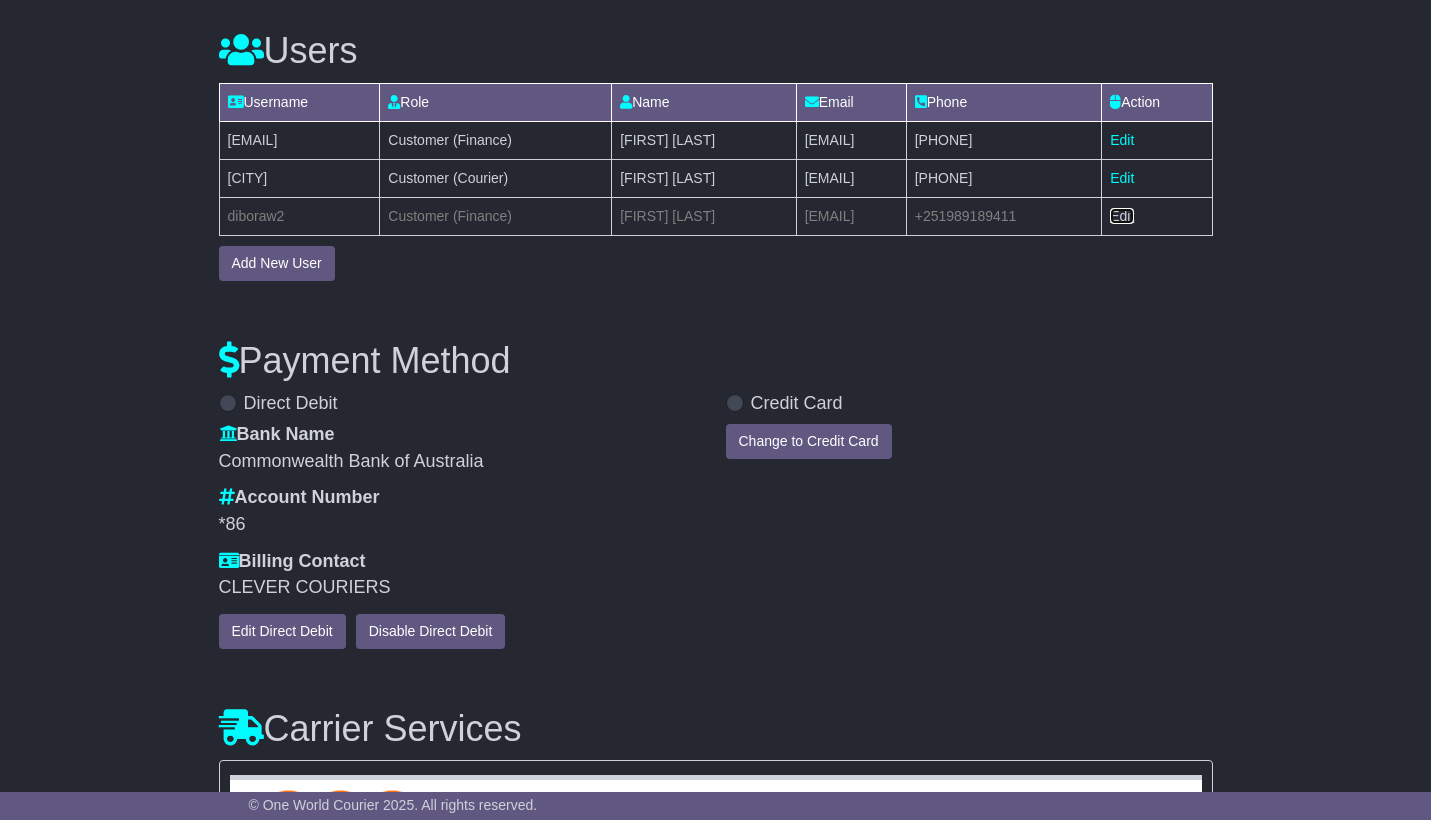click on "Edit" at bounding box center [1122, 216] 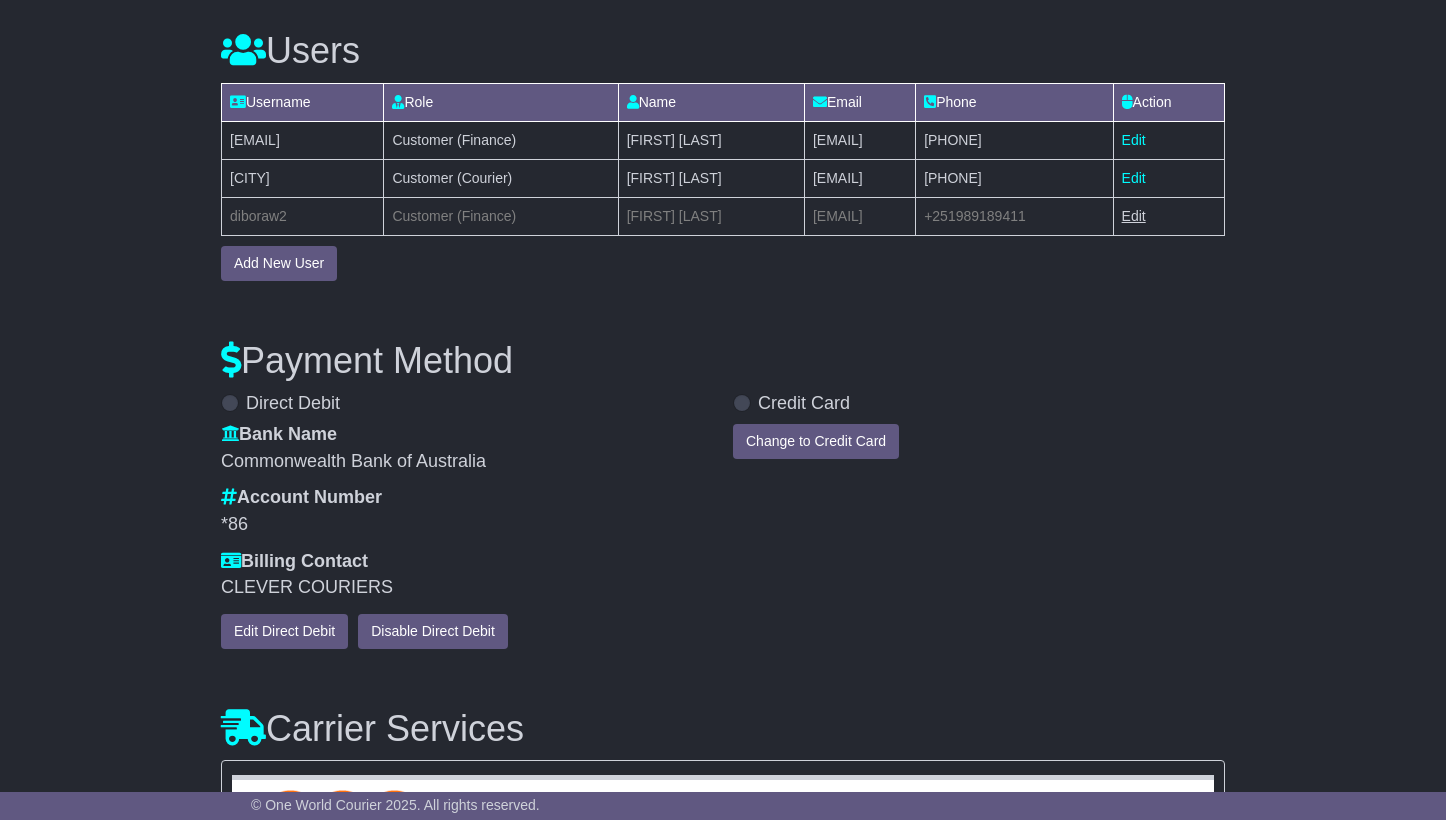 select on "**" 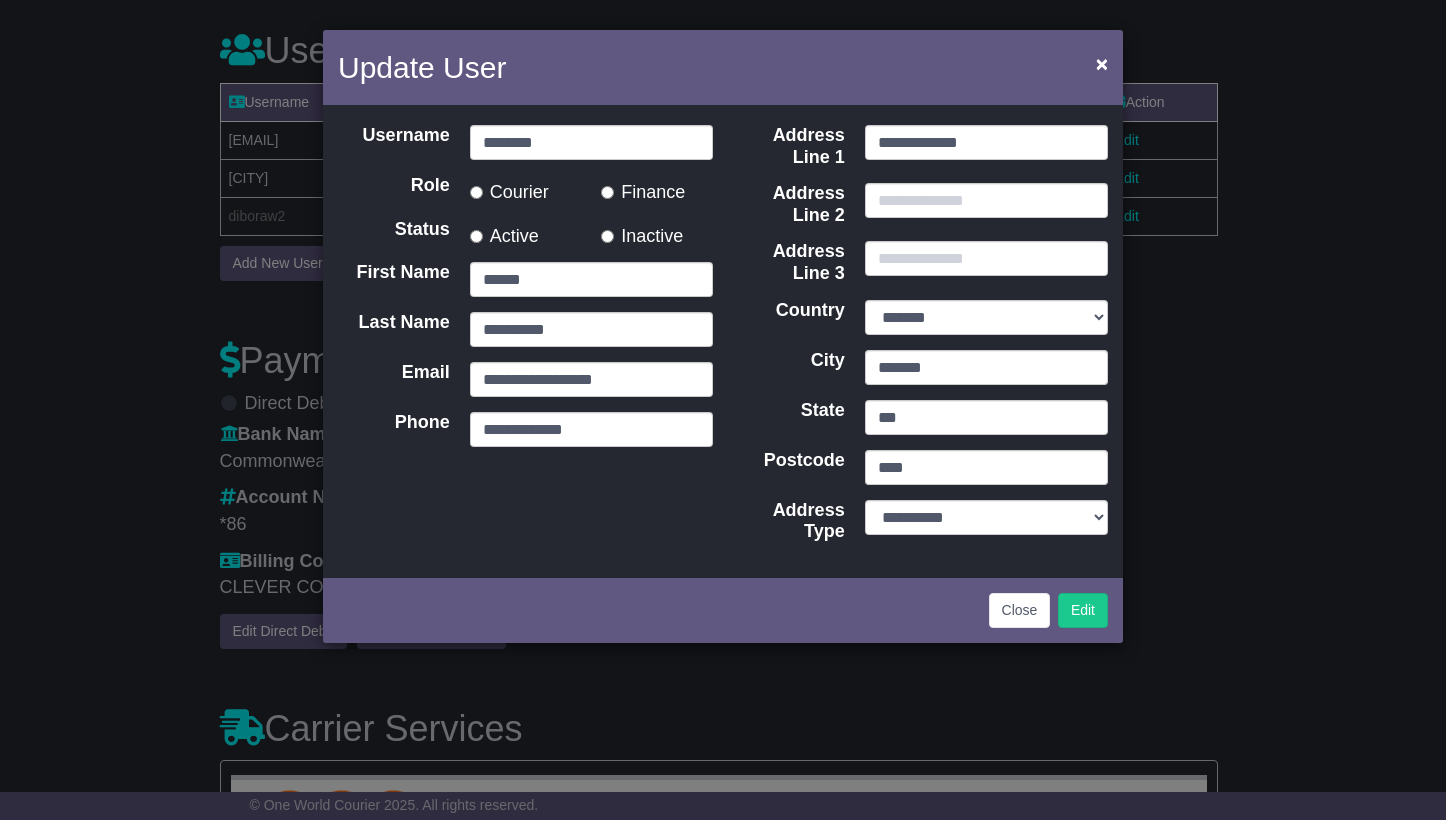 click on "Username
********
Role
Courier
Finance
Status
First Name ****** Last Name [EMAIL]" at bounding box center [525, 341] 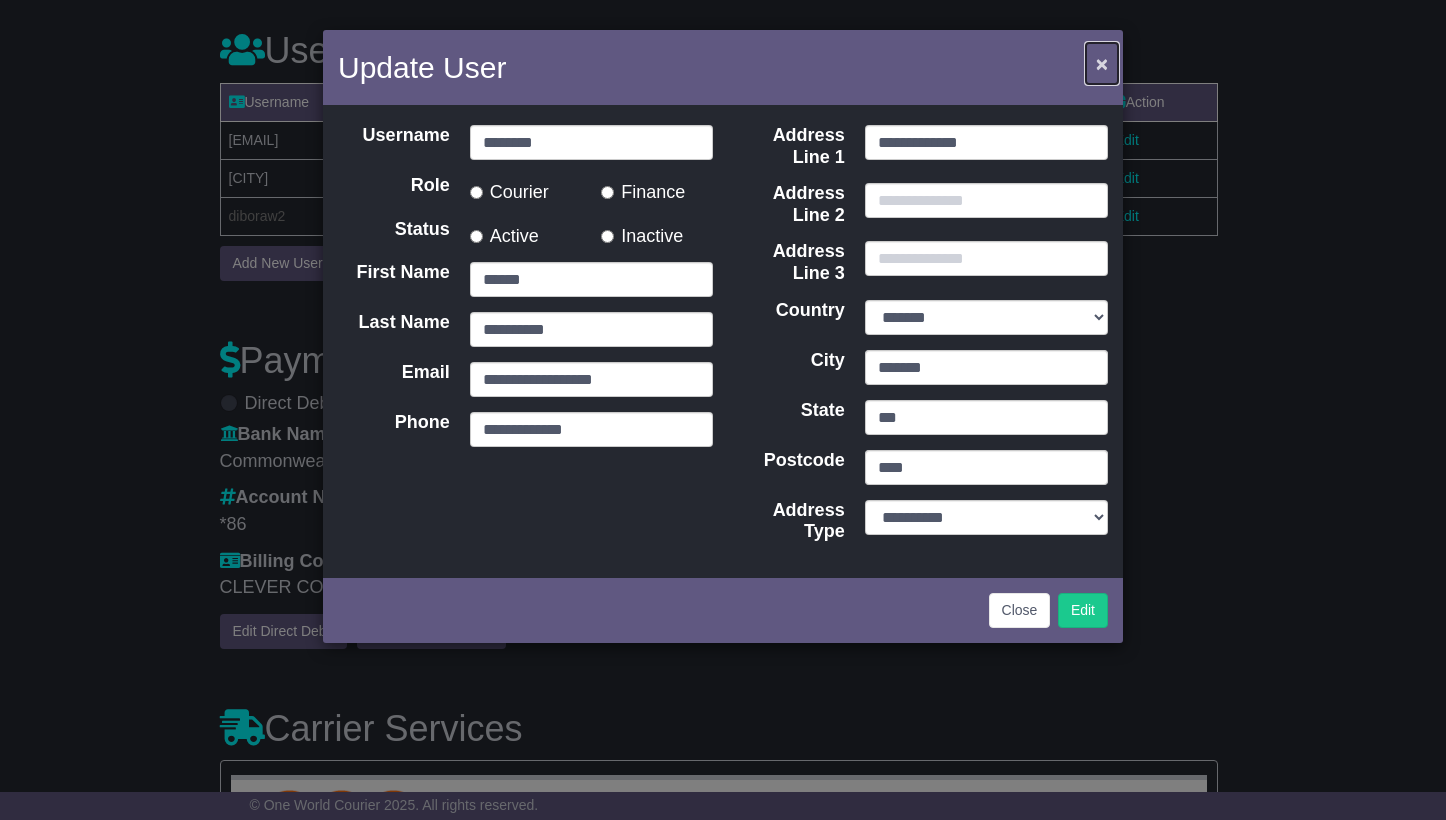 click on "×" at bounding box center (1102, 63) 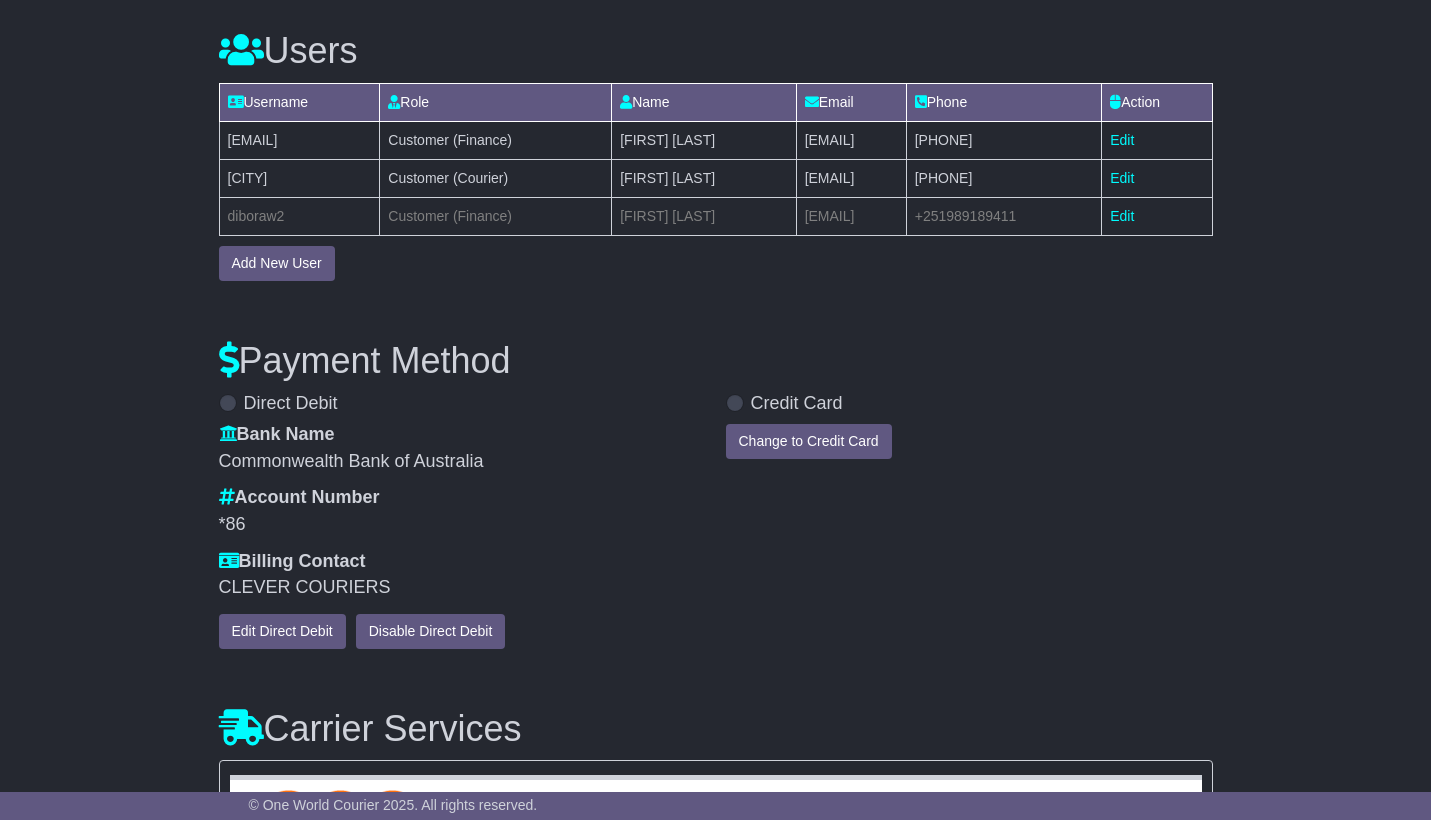 click on "Change to Credit Card" at bounding box center [969, 441] 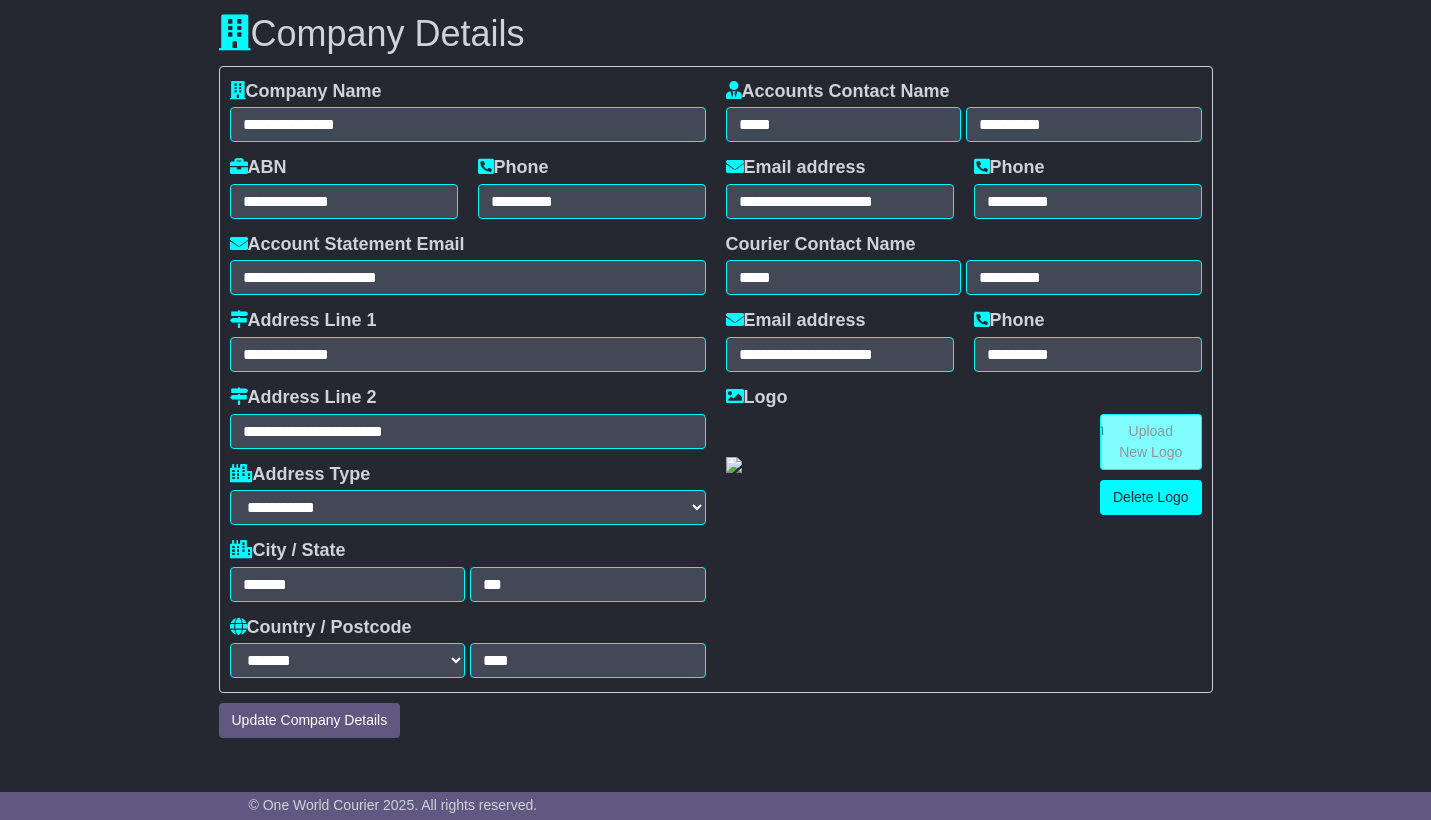 scroll, scrollTop: 0, scrollLeft: 0, axis: both 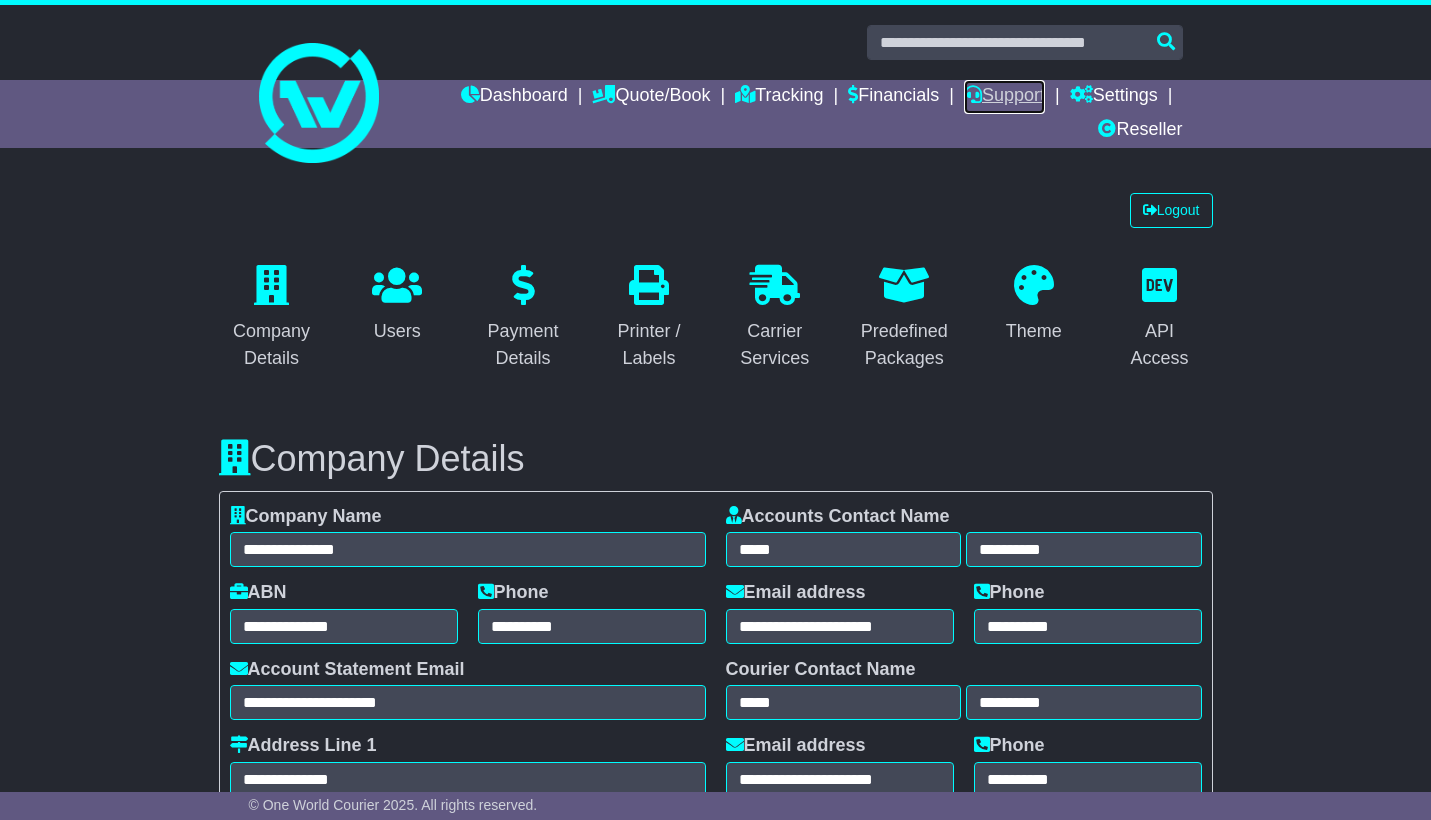 click on "Support" at bounding box center (1004, 97) 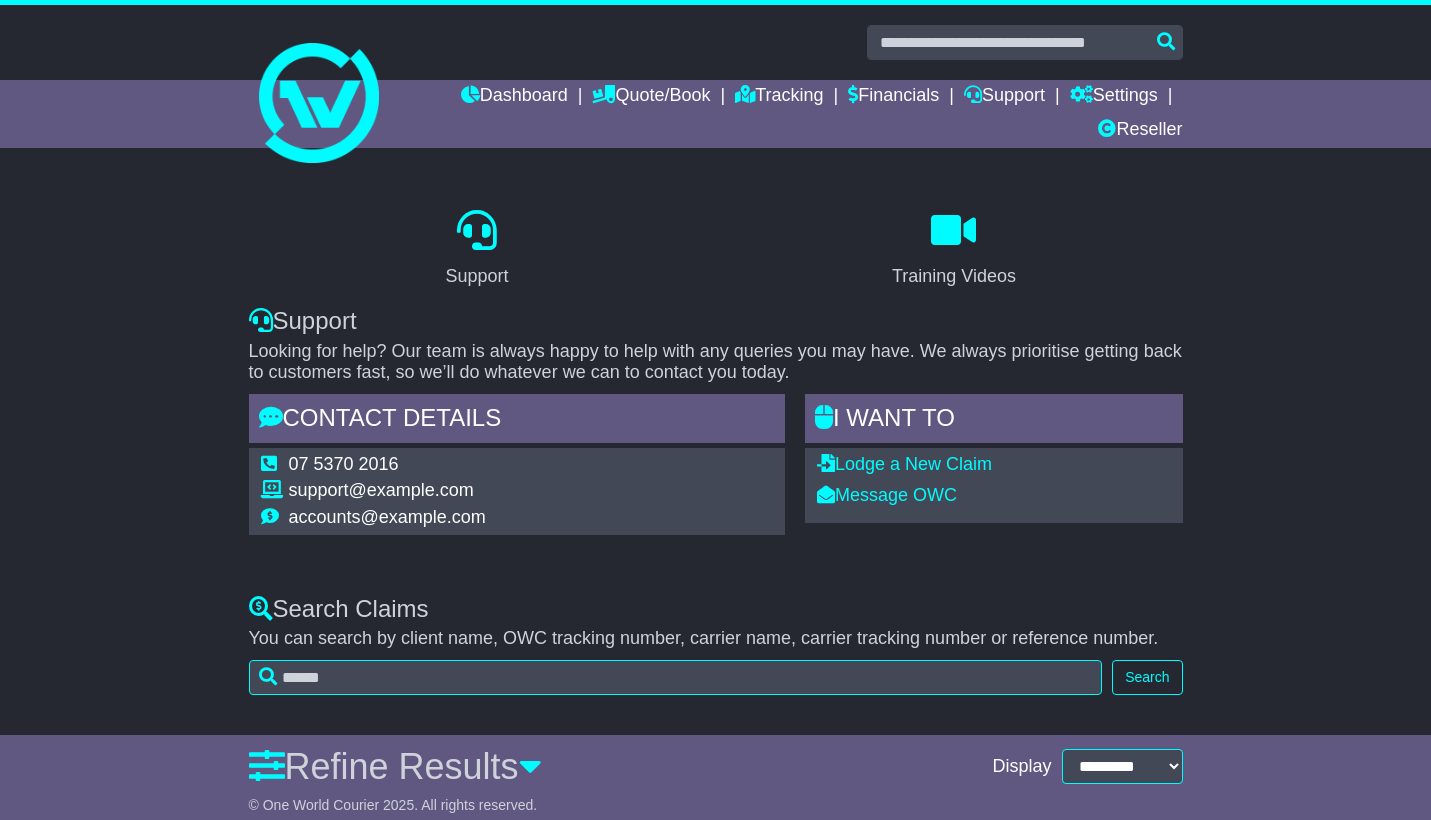 scroll, scrollTop: 0, scrollLeft: 0, axis: both 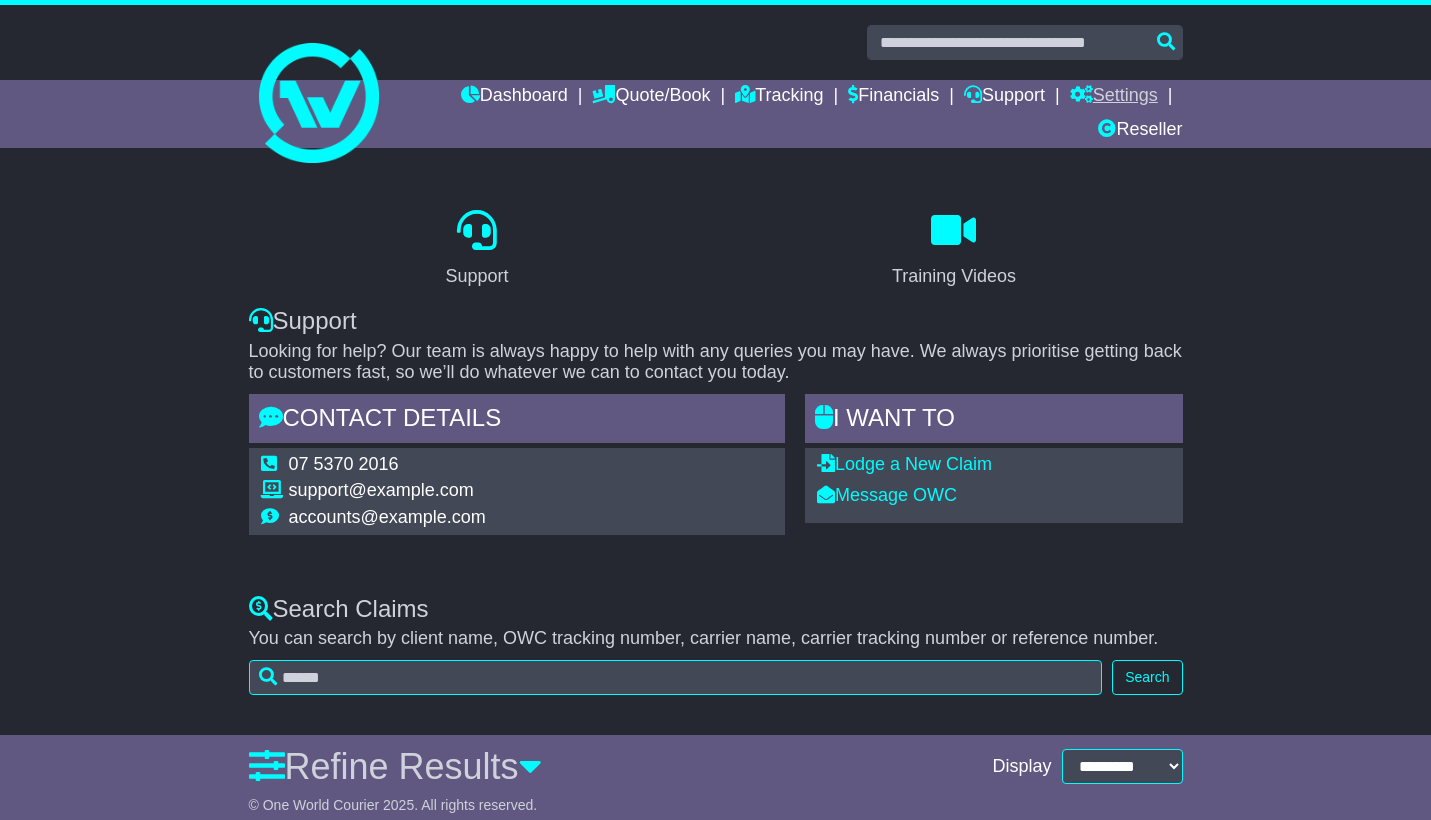 click on "Settings" at bounding box center (1114, 97) 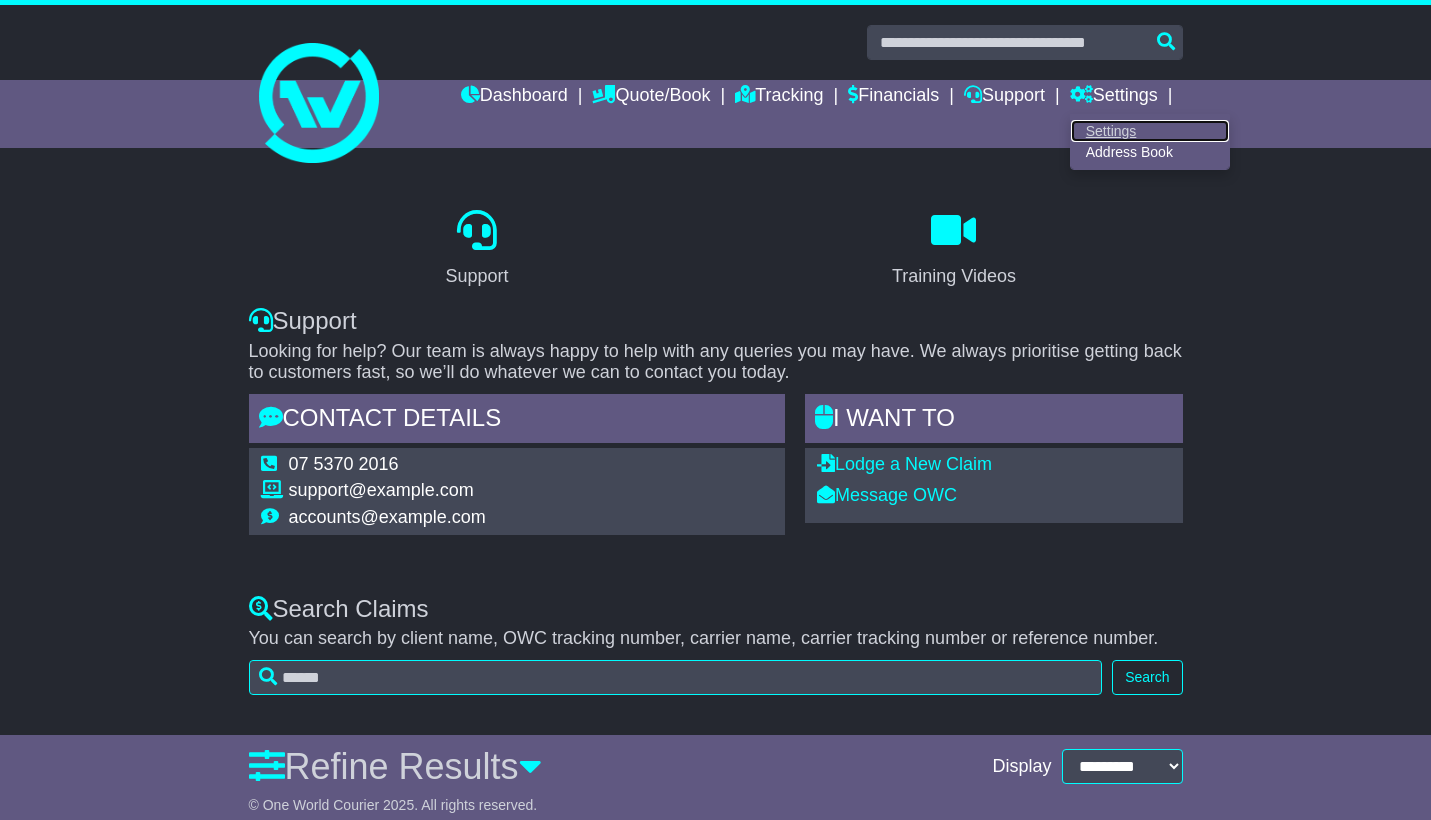 click on "Settings" at bounding box center (1150, 131) 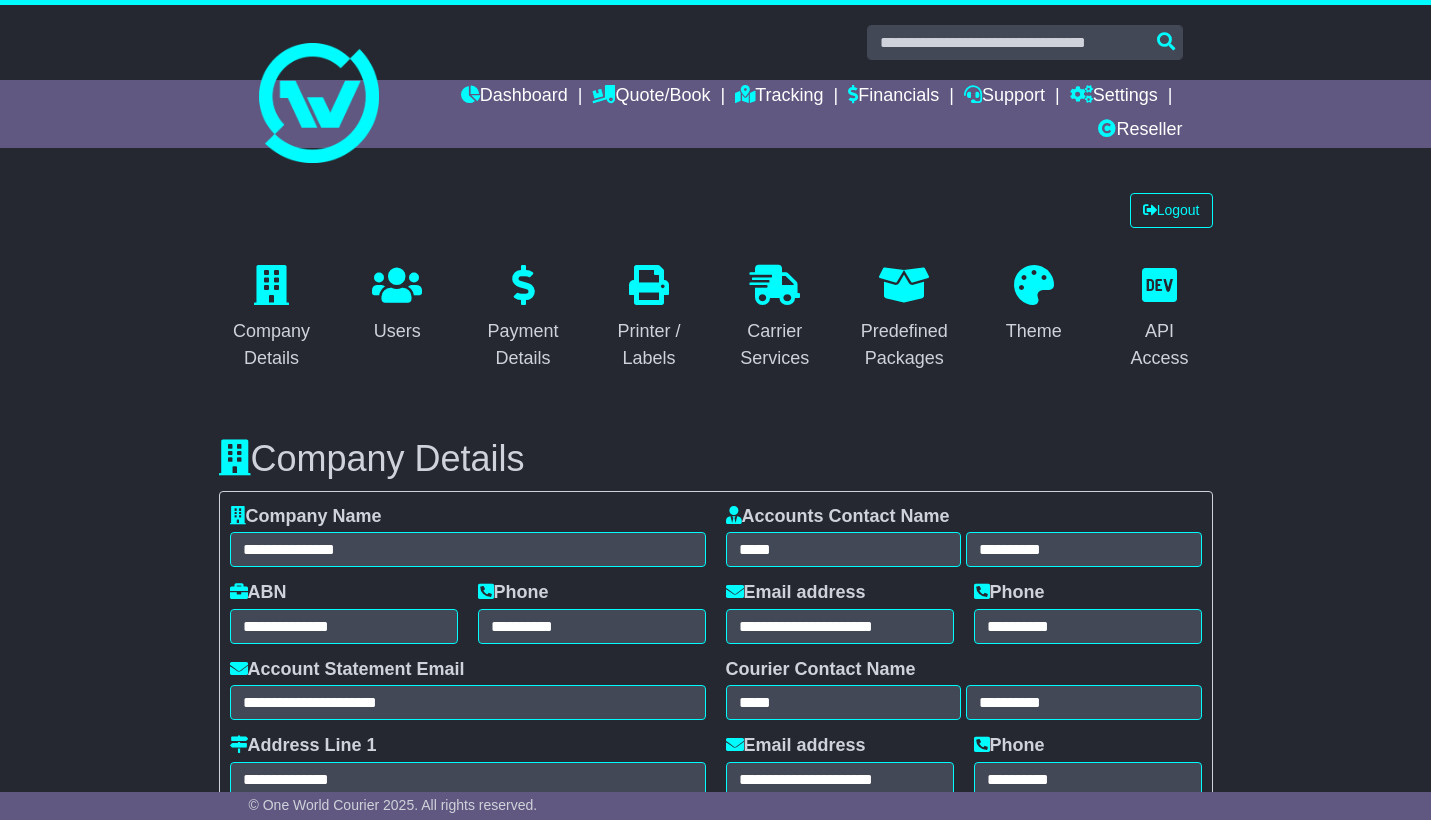 select on "**********" 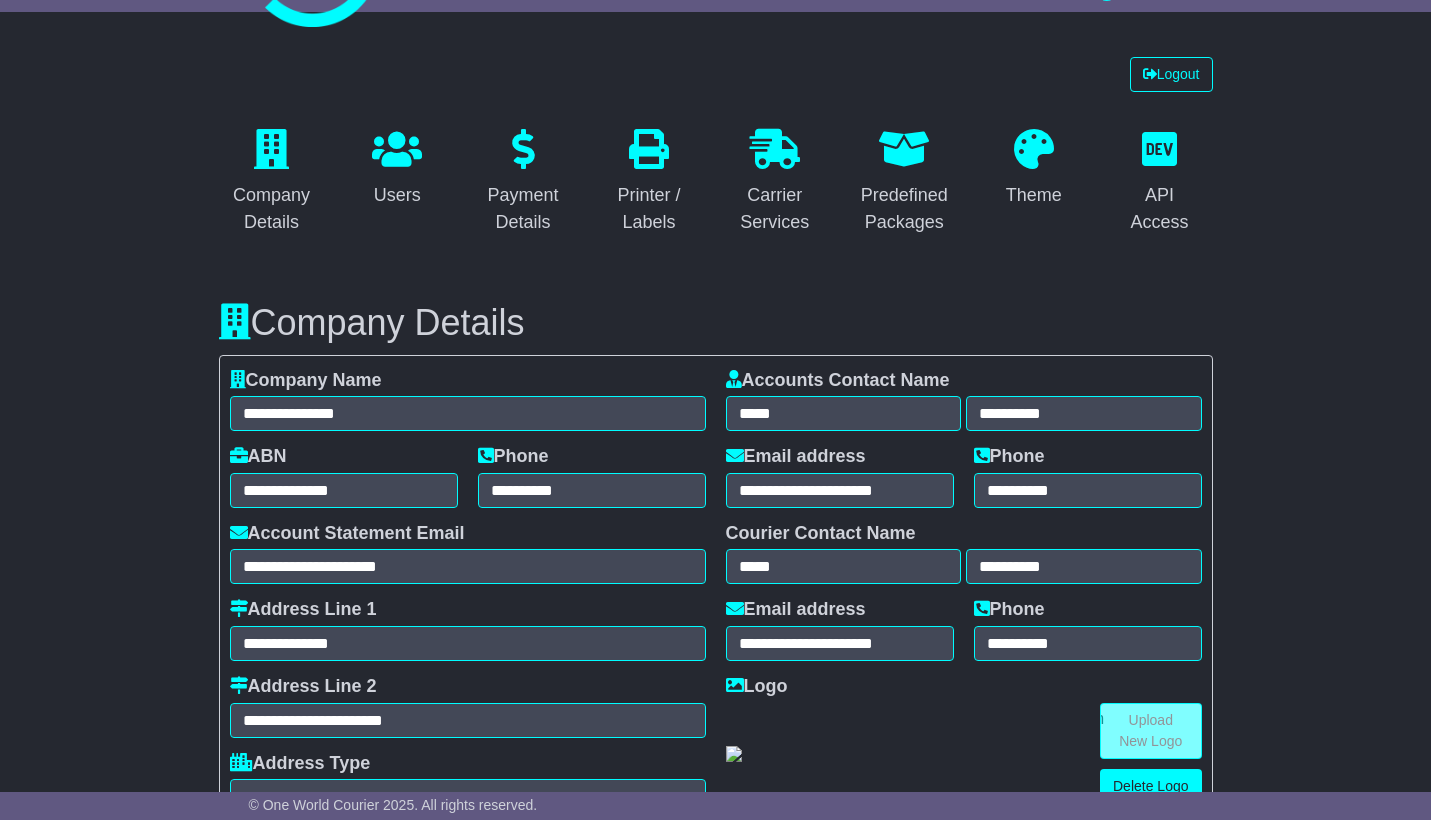 scroll, scrollTop: 142, scrollLeft: 0, axis: vertical 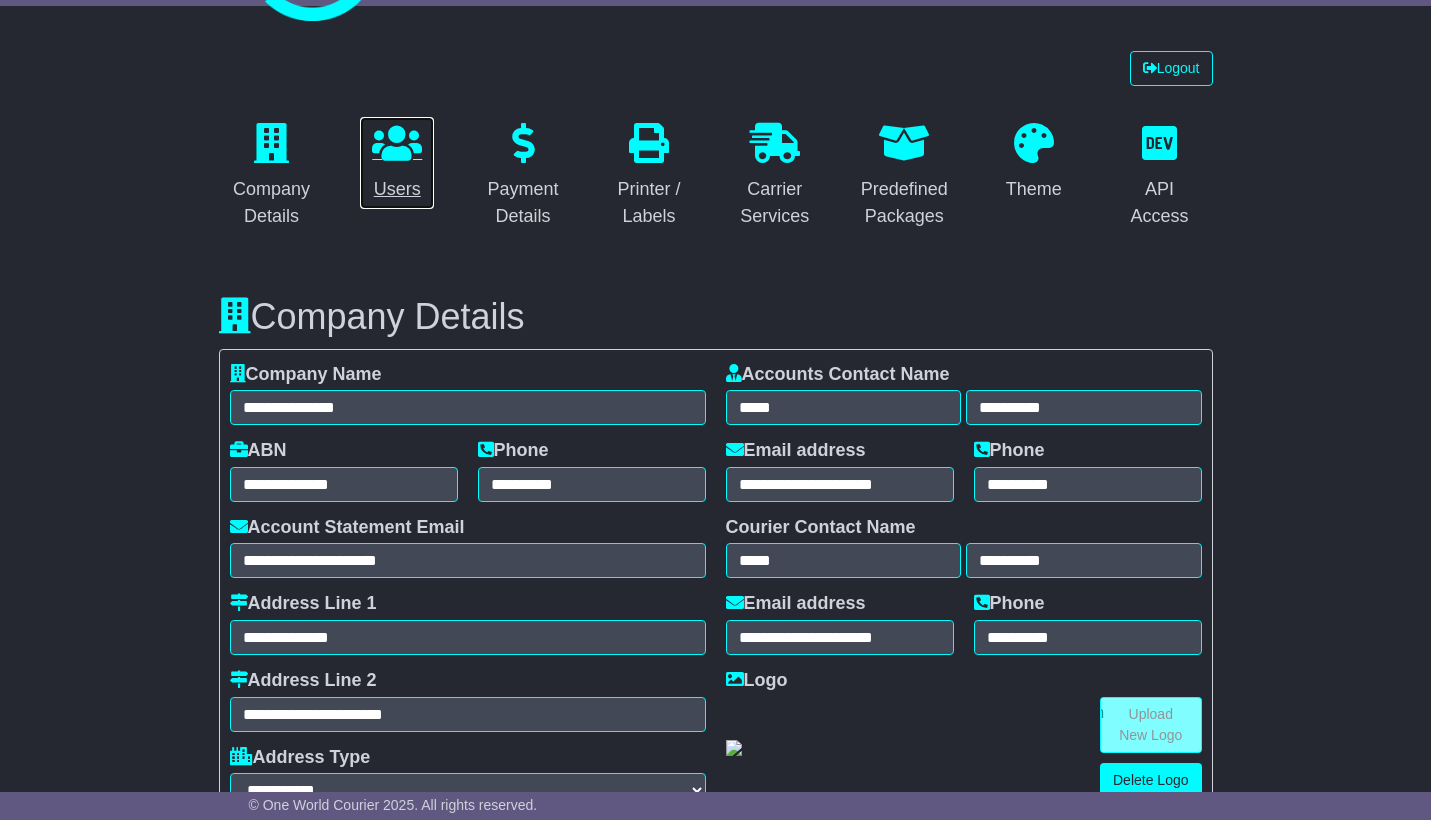click on "Users" at bounding box center [397, 189] 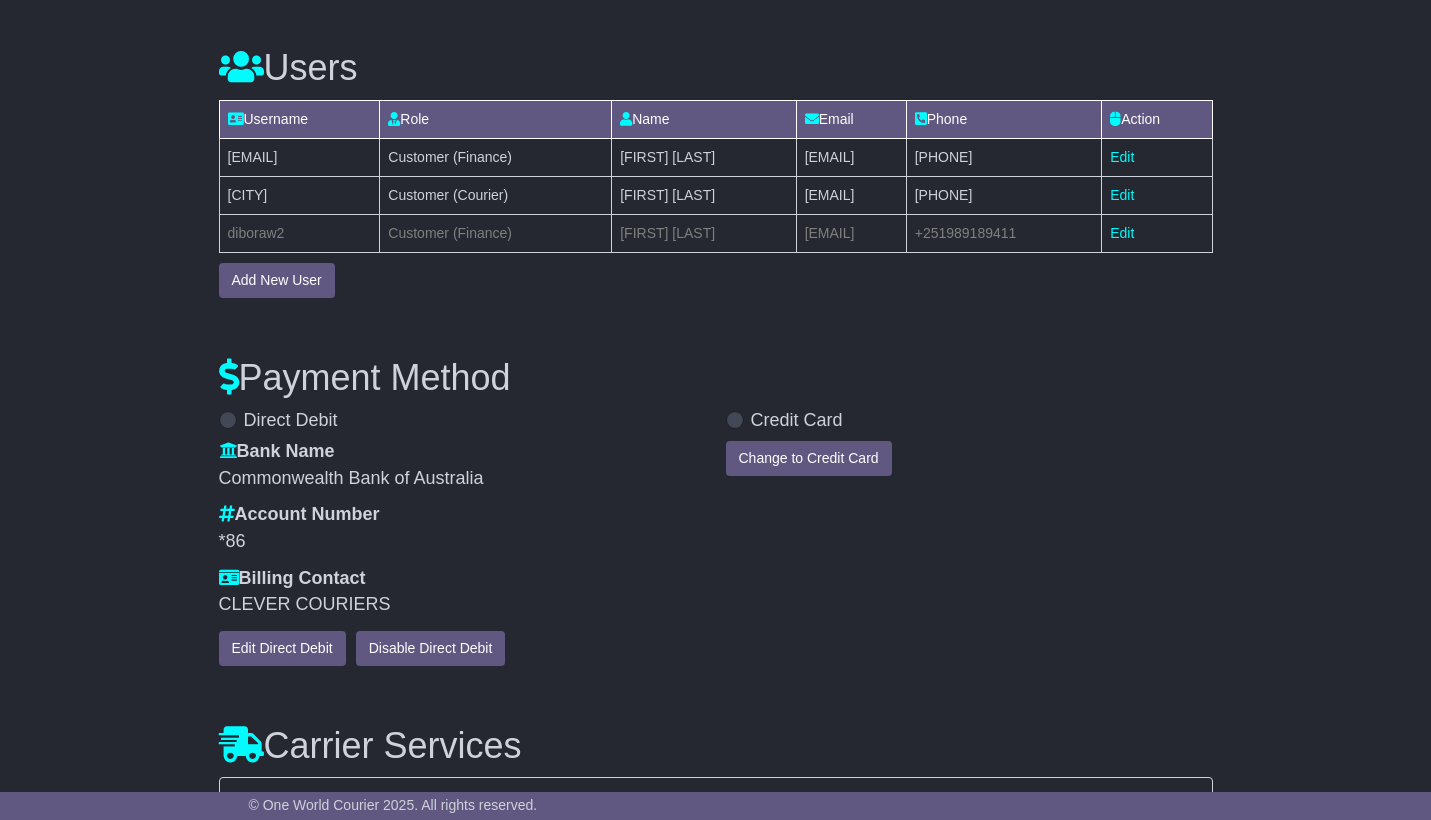 scroll, scrollTop: 1703, scrollLeft: 0, axis: vertical 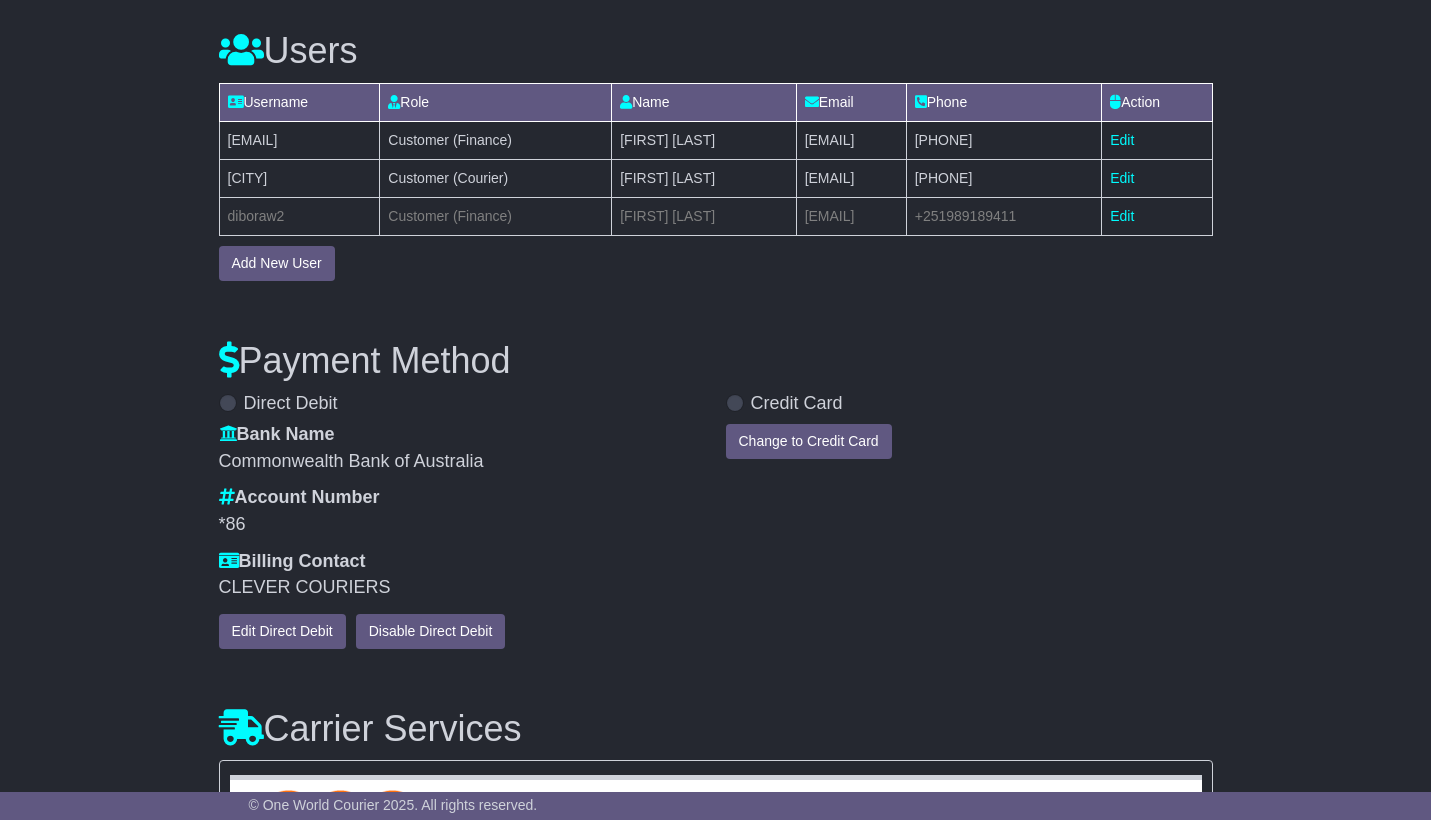 click on "Users
Username
Role
Name
Email
Phone
Action
[EMAIL]
Customer (Finance)
[FIRST] [LAST]
[EMAIL]
[PHONE]
Edit
[FIRST]
Customer (Courier)
[FIRST] [LAST]
[EMAIL]
[PHONE]
Edit
diboraw2
Customer (Finance)
[FIRST] [LAST]
[EMAIL]
+251[PHONE]
Edit" at bounding box center [716, 141] 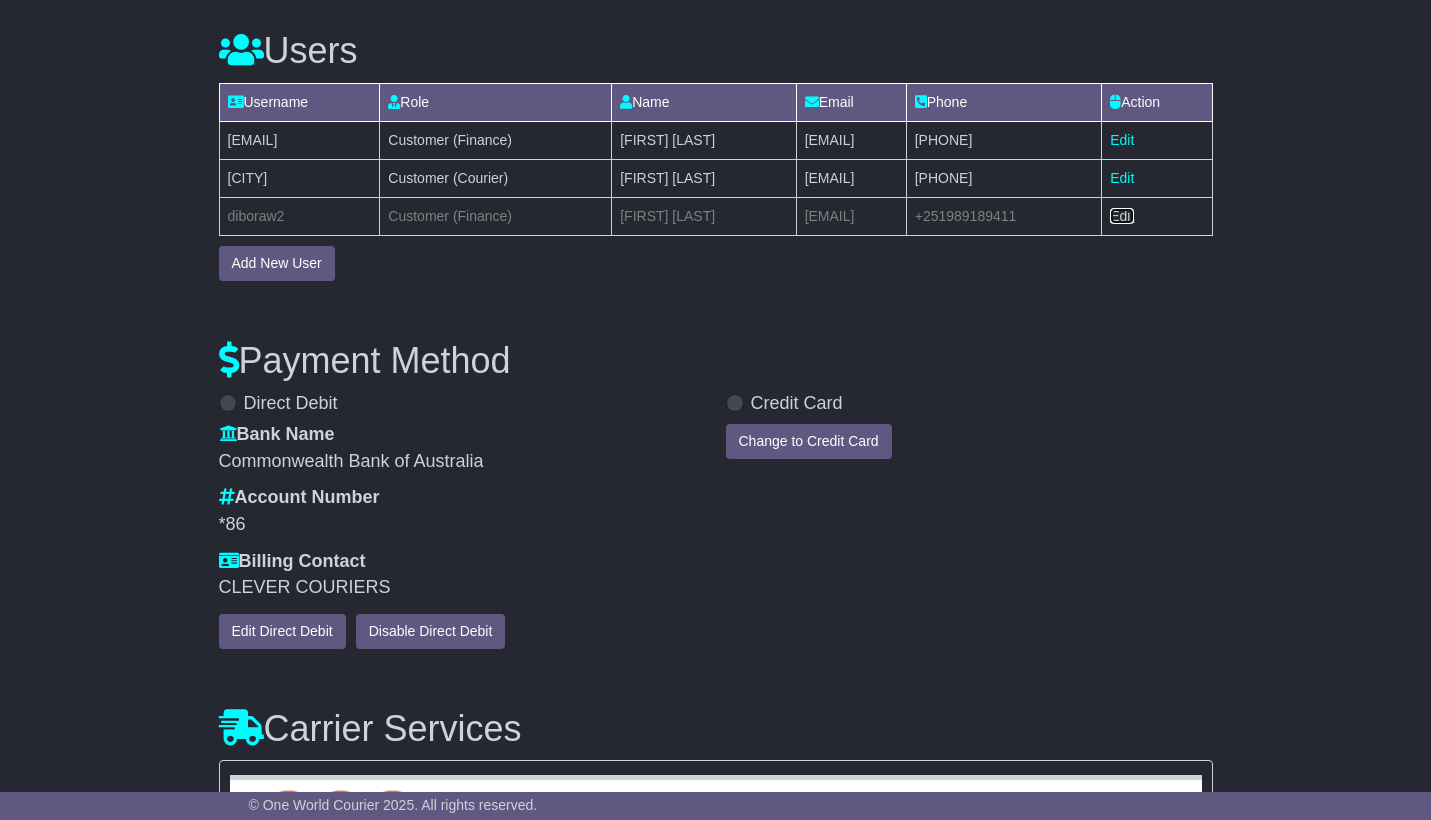 click on "Edit" at bounding box center (1122, 216) 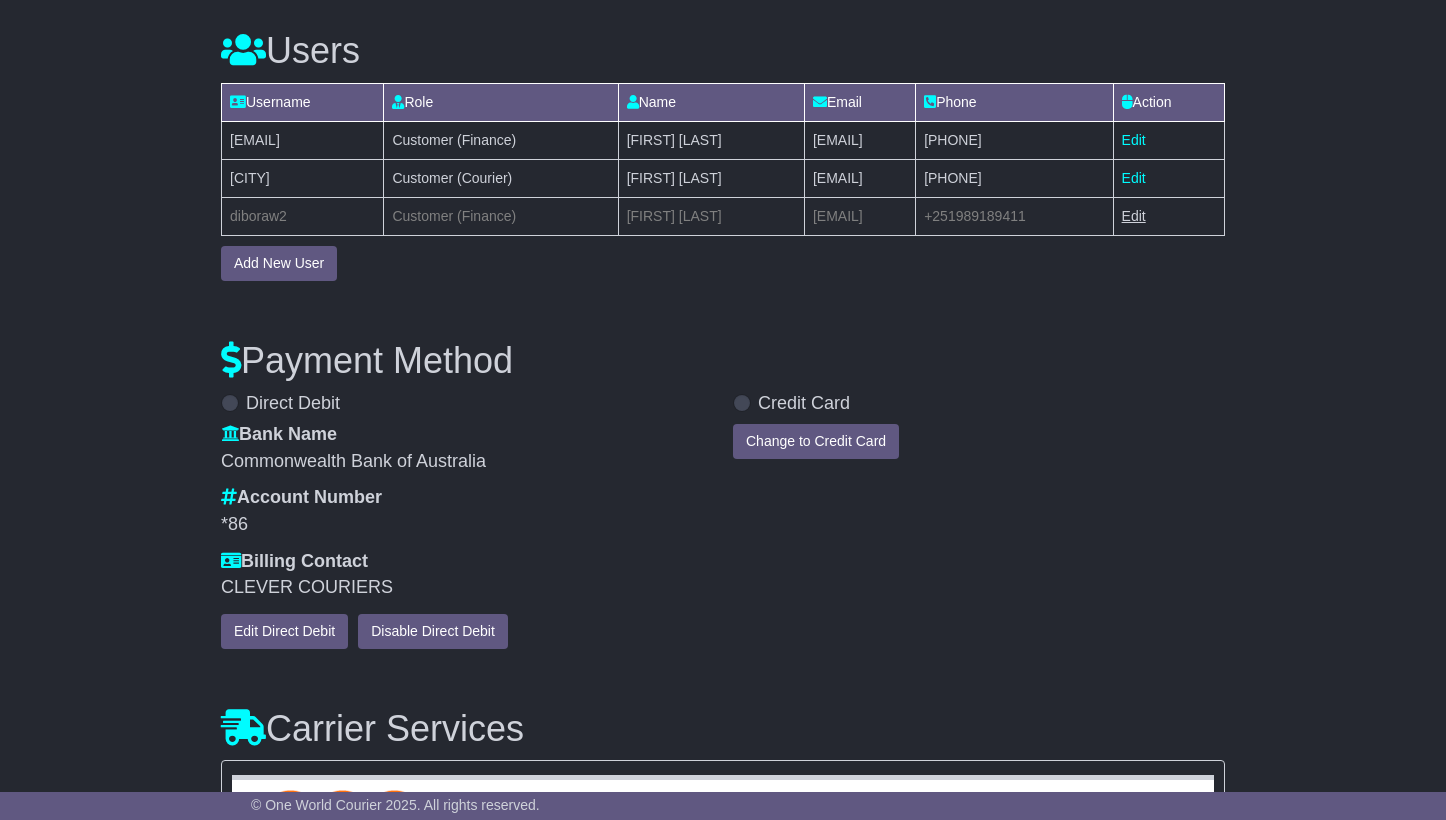 select on "**" 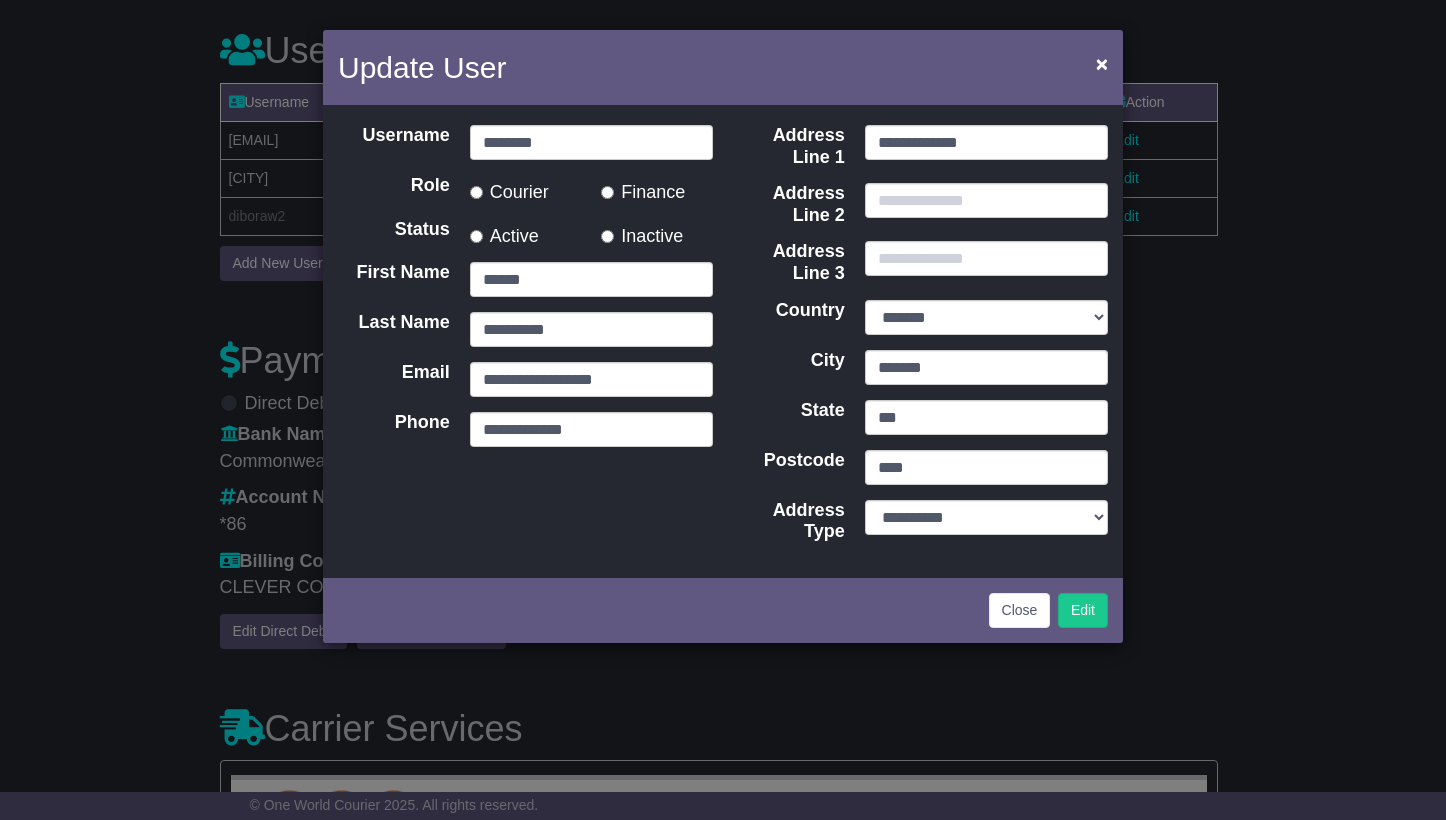 click on "Username
********
Role
Courier
Finance
Status" at bounding box center [723, 341] 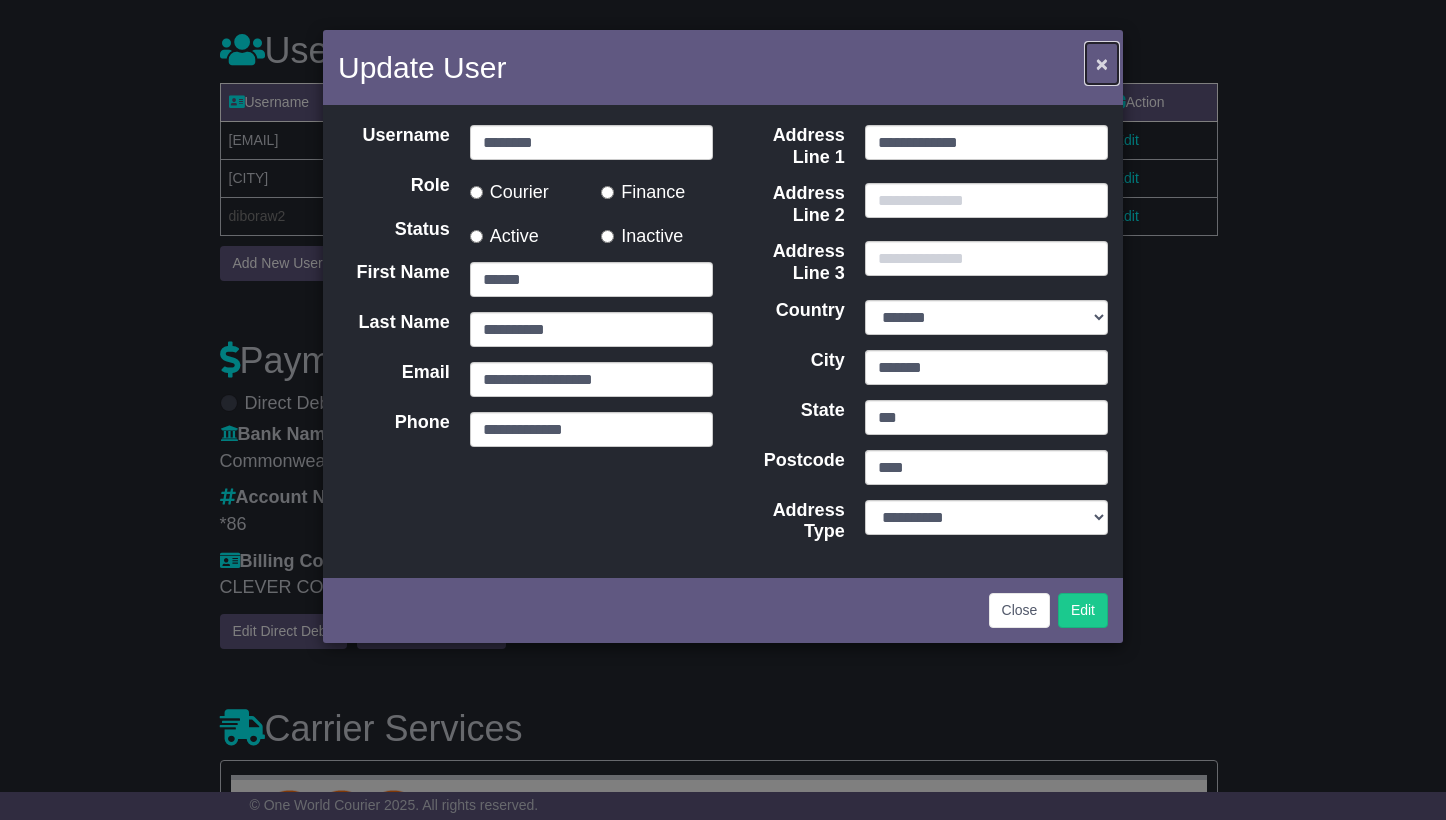 click on "×" at bounding box center (1102, 63) 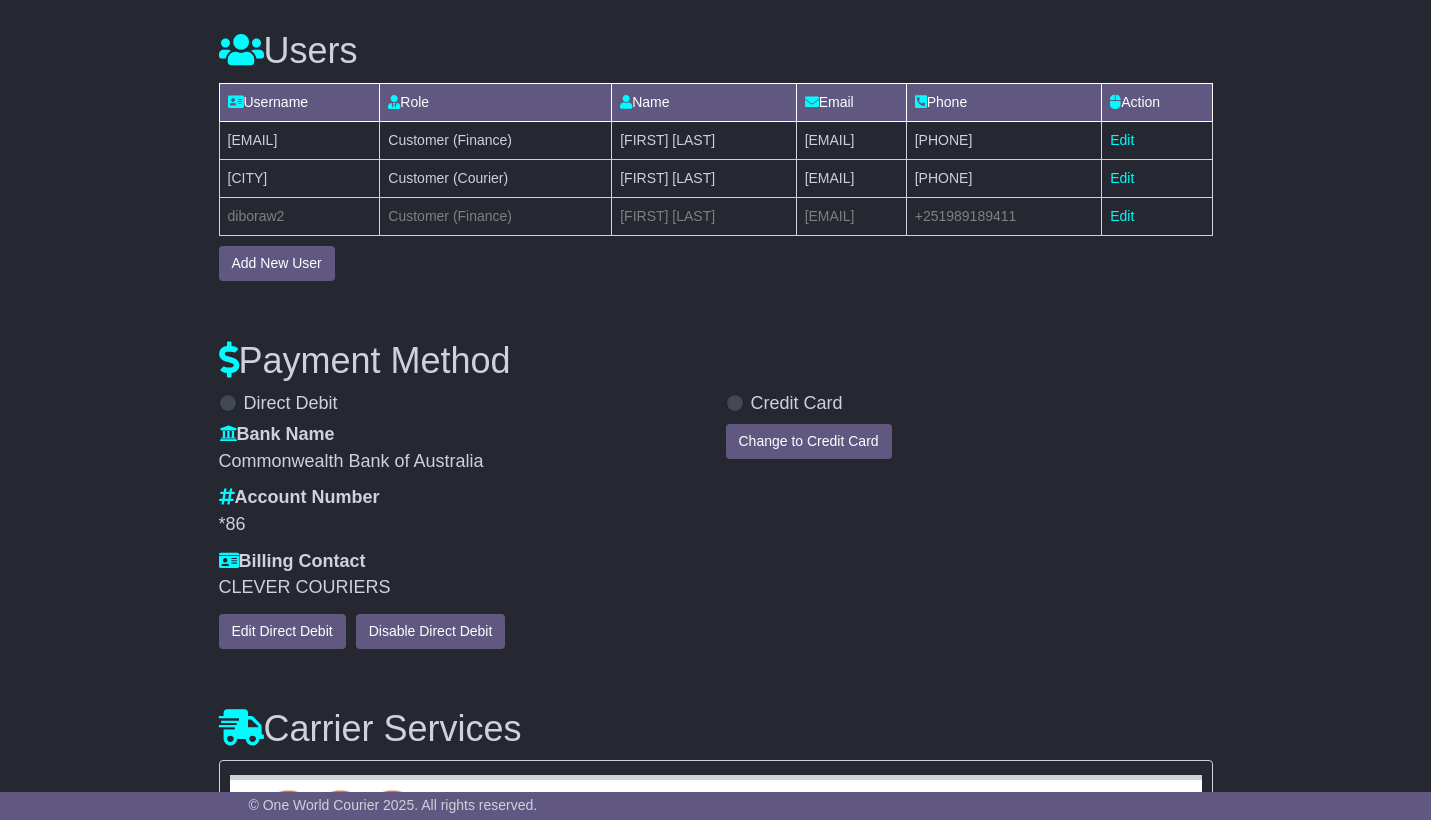 click on "Users" at bounding box center [716, 51] 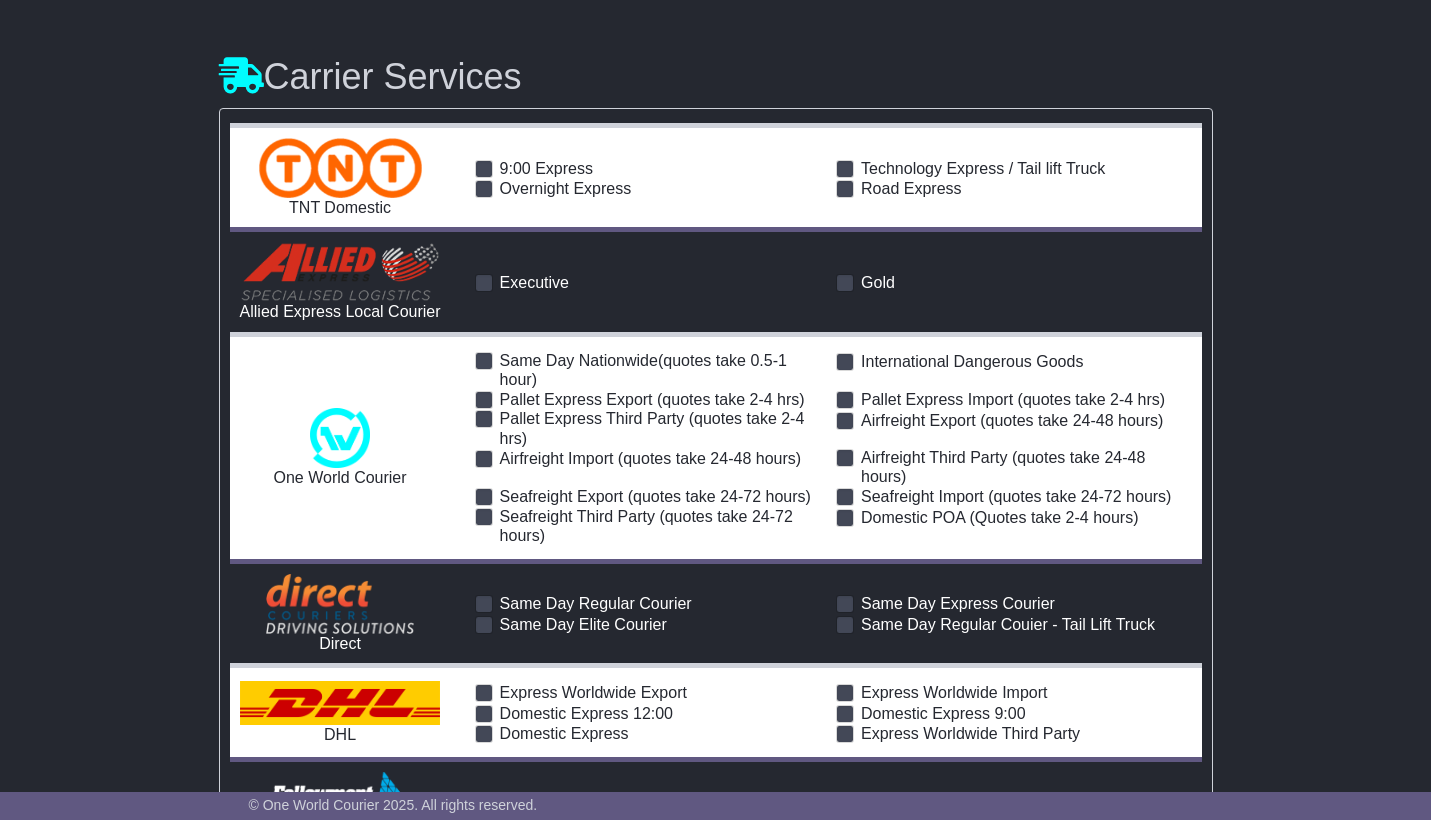 scroll, scrollTop: 1669, scrollLeft: 0, axis: vertical 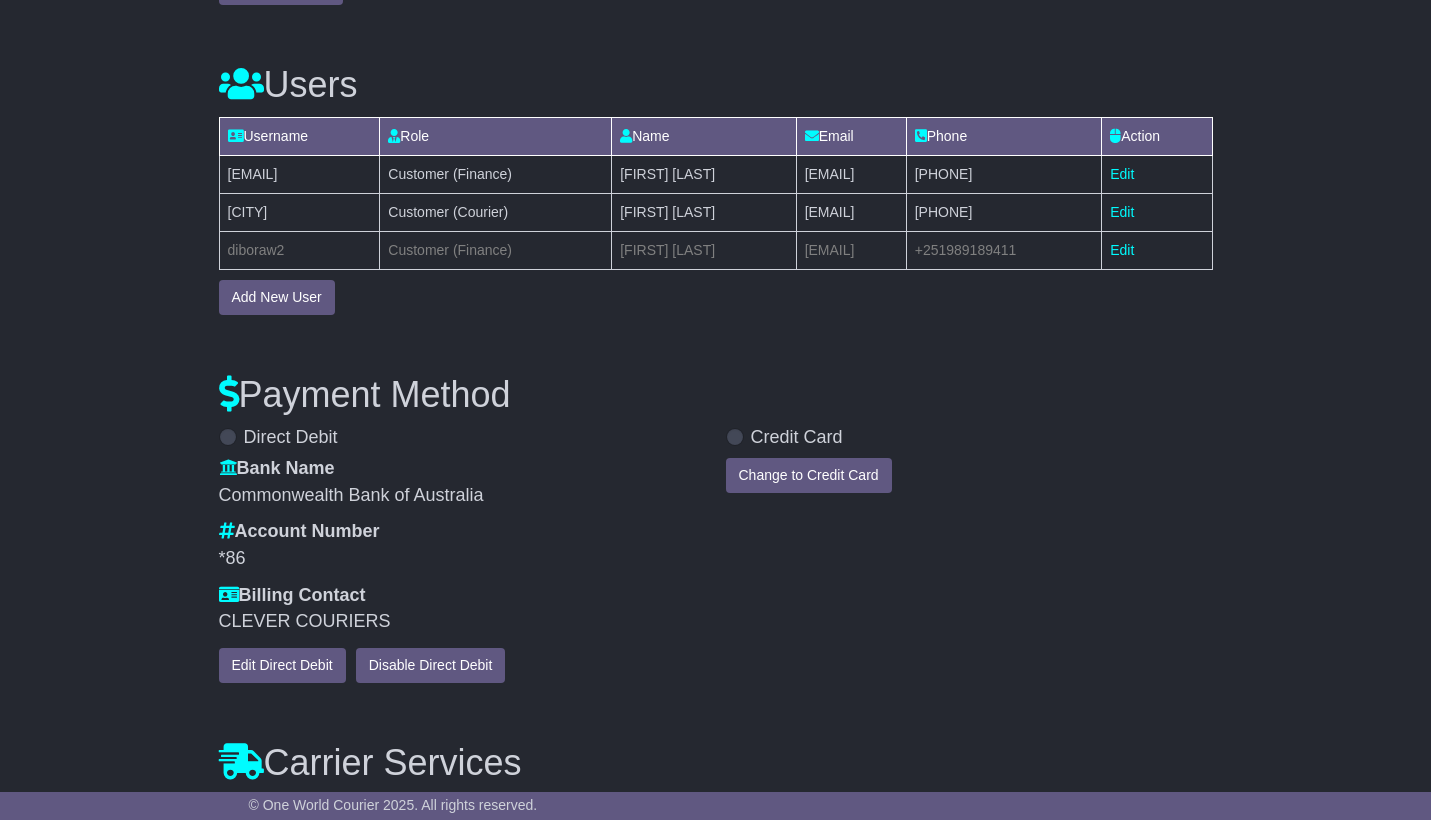 click on "Payment Method" at bounding box center (716, 395) 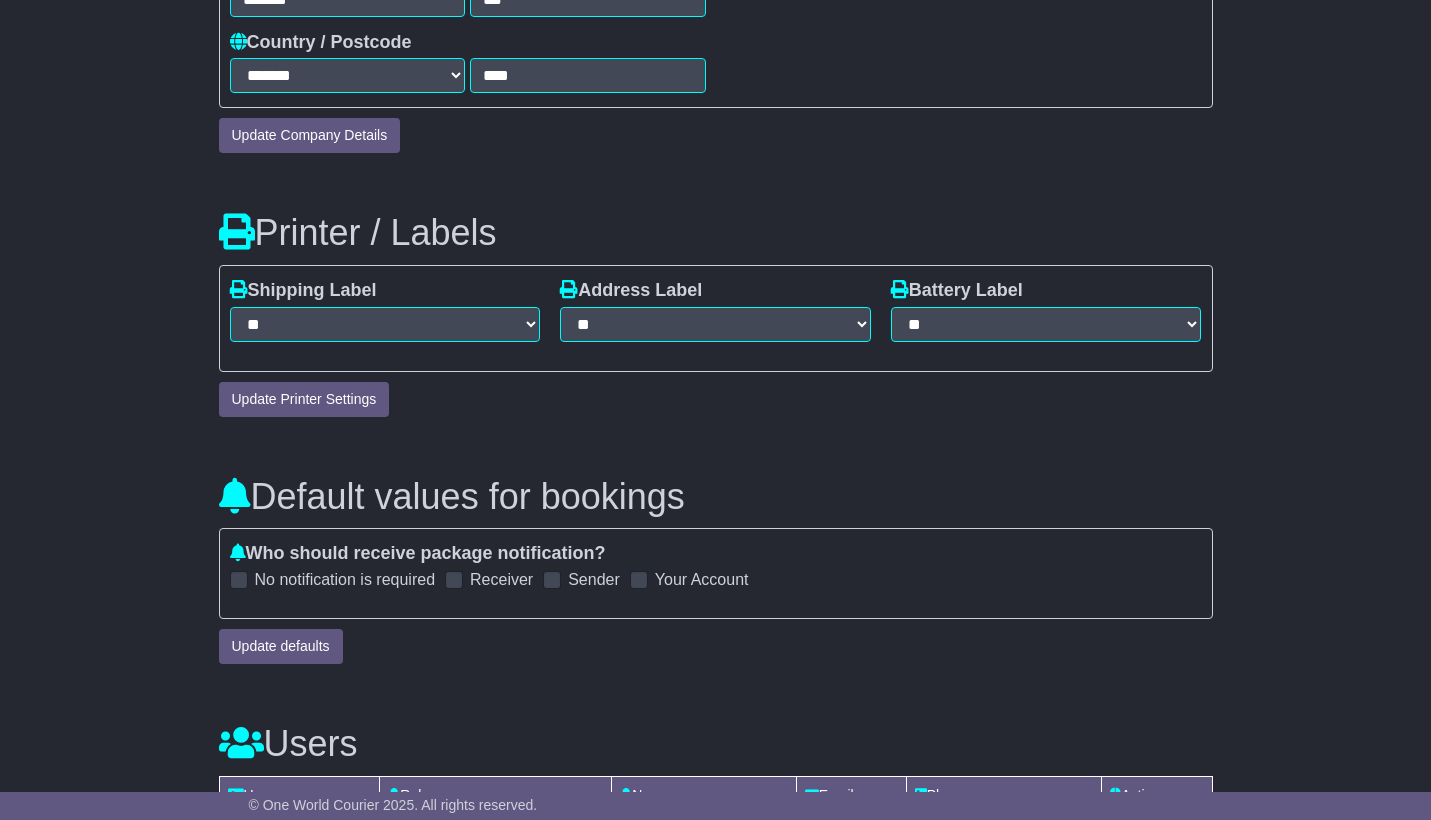 scroll, scrollTop: 1005, scrollLeft: 0, axis: vertical 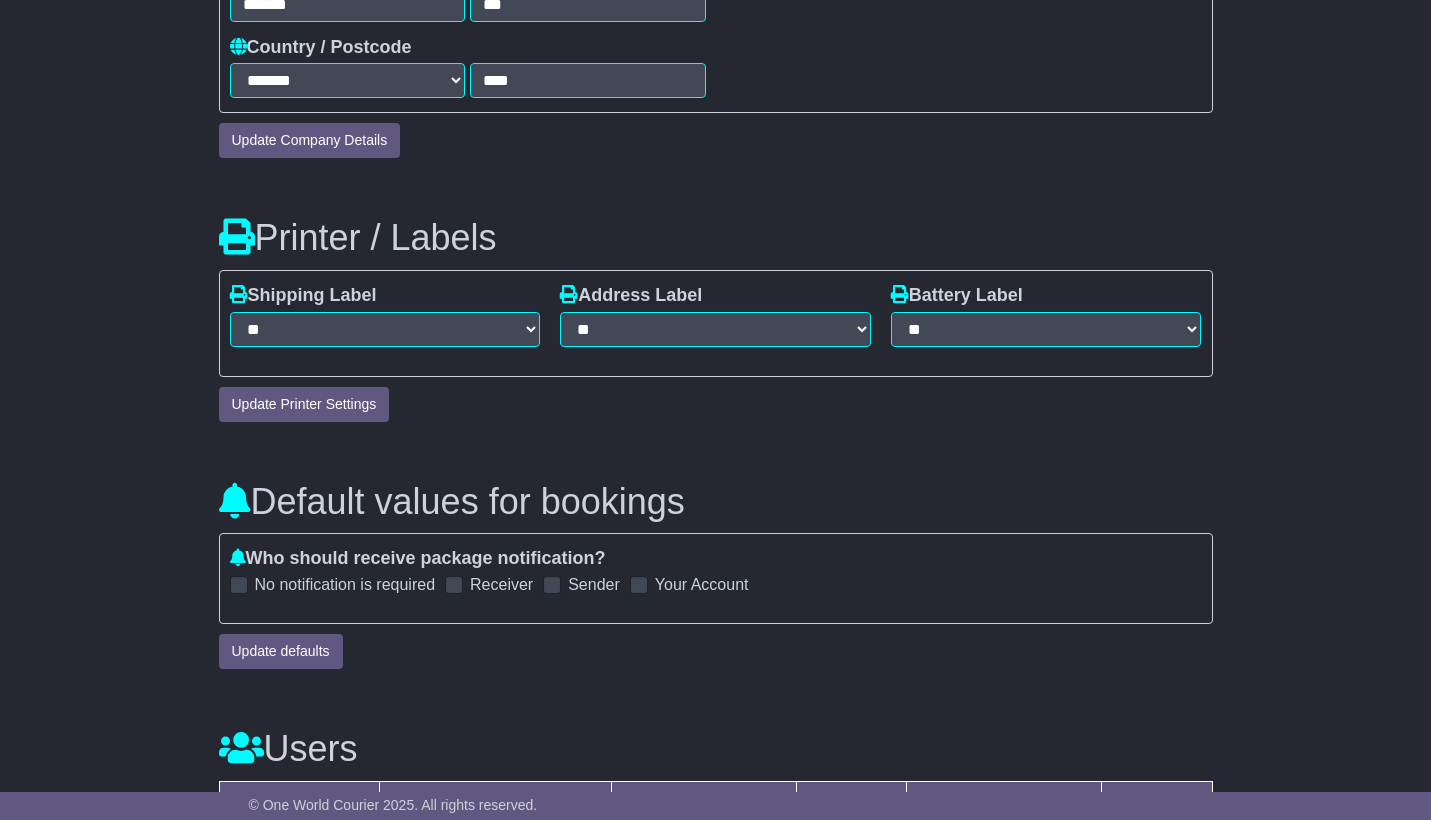 click on "Logout
Company Details
Users
Payment Details
Printer / Labels ***" at bounding box center (716, 2420) 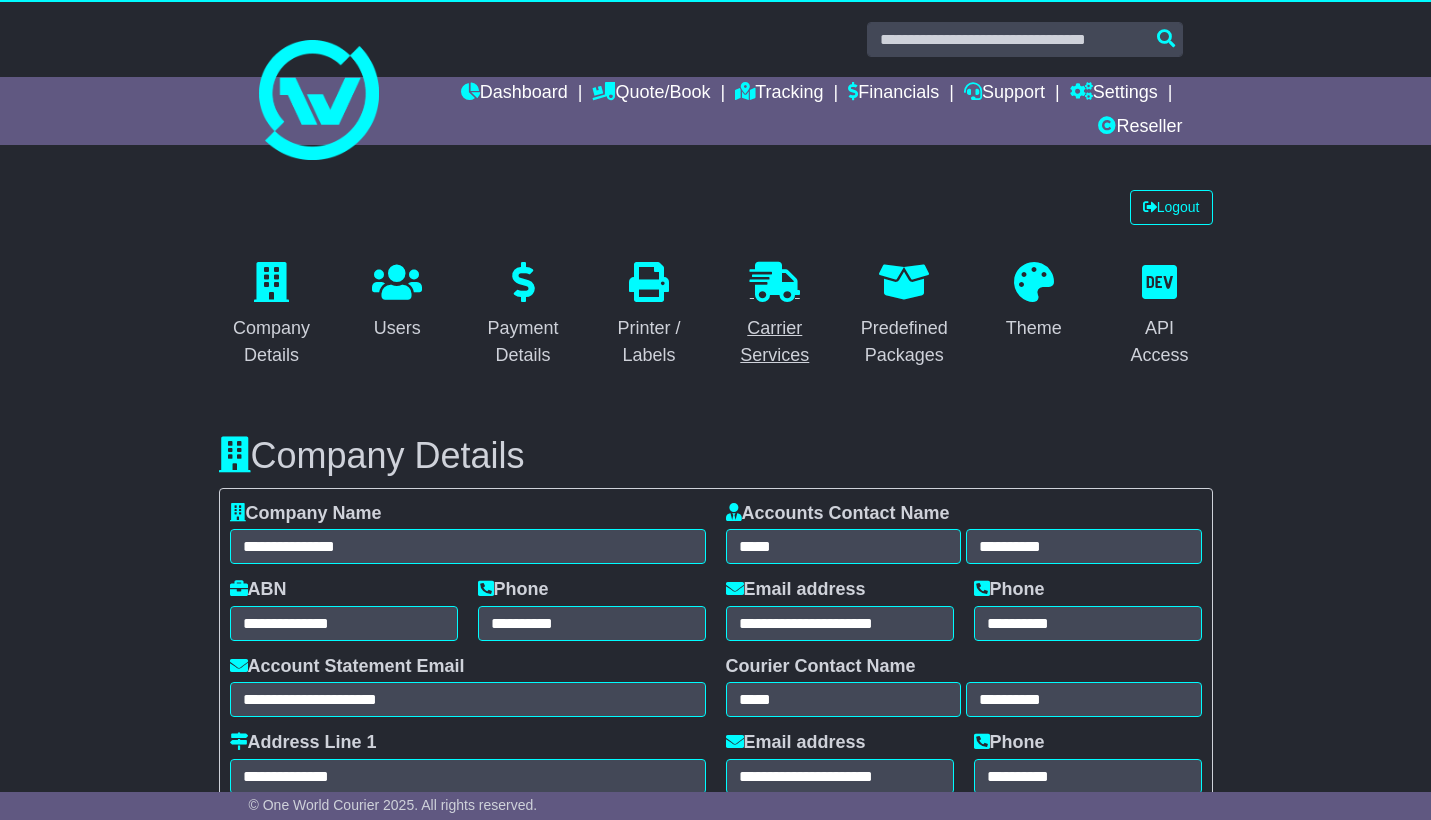 scroll, scrollTop: 0, scrollLeft: 0, axis: both 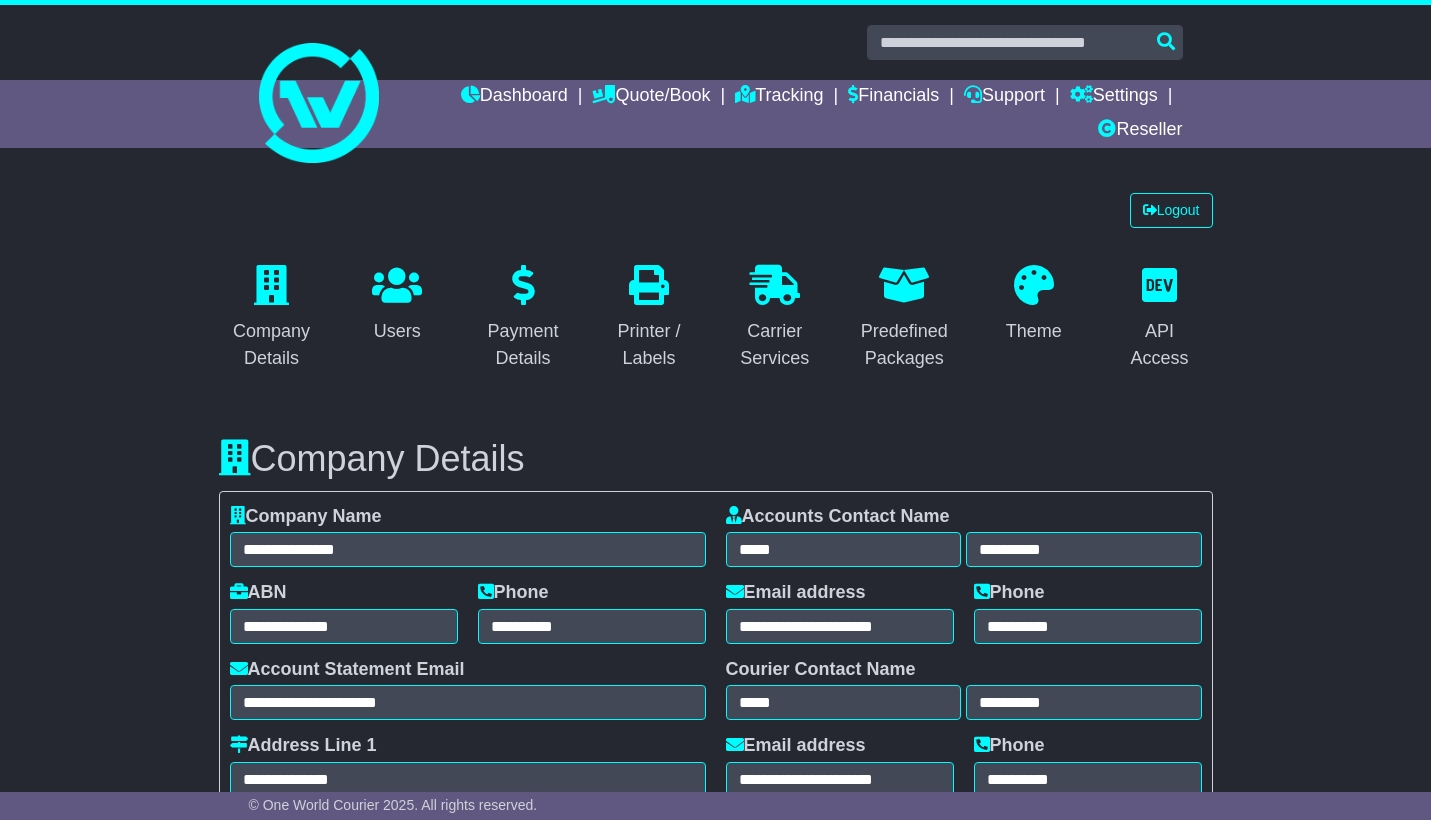 click on "**********" at bounding box center [716, 786] 